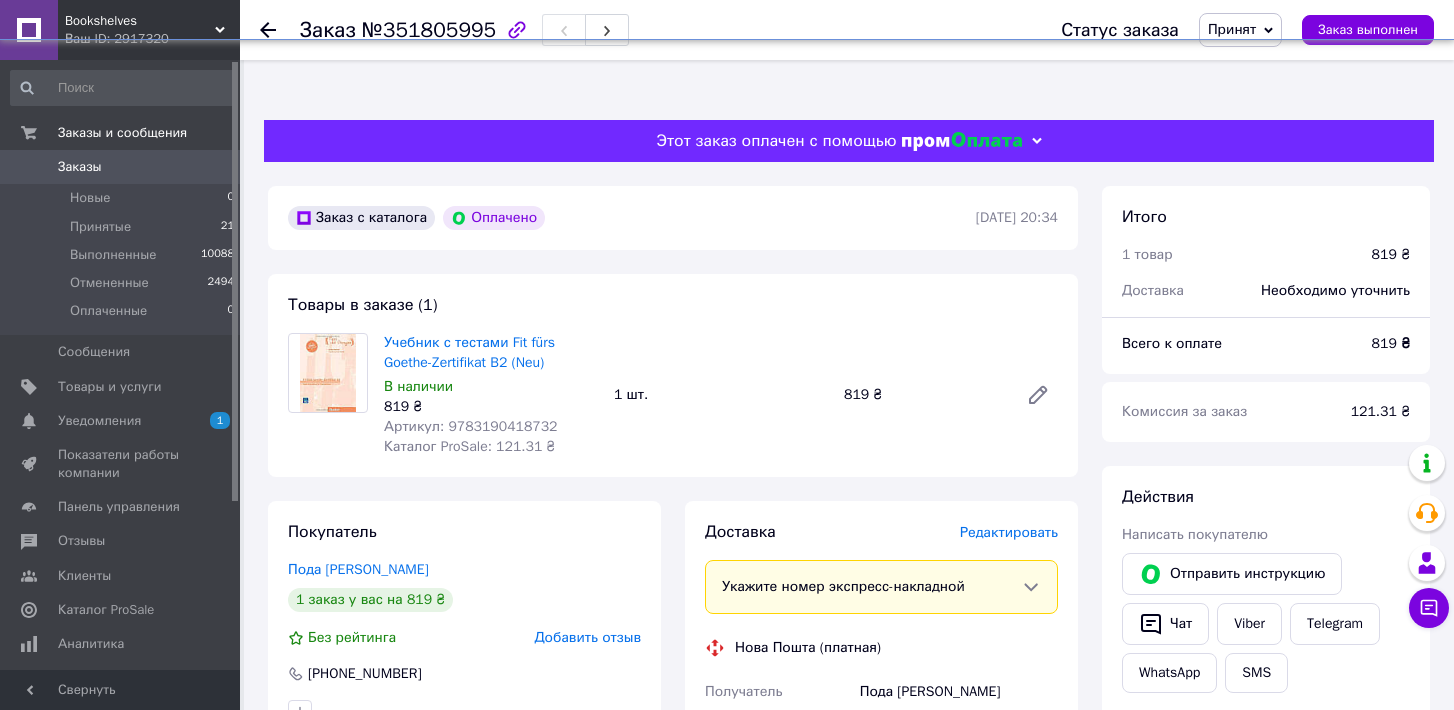 scroll, scrollTop: 0, scrollLeft: 0, axis: both 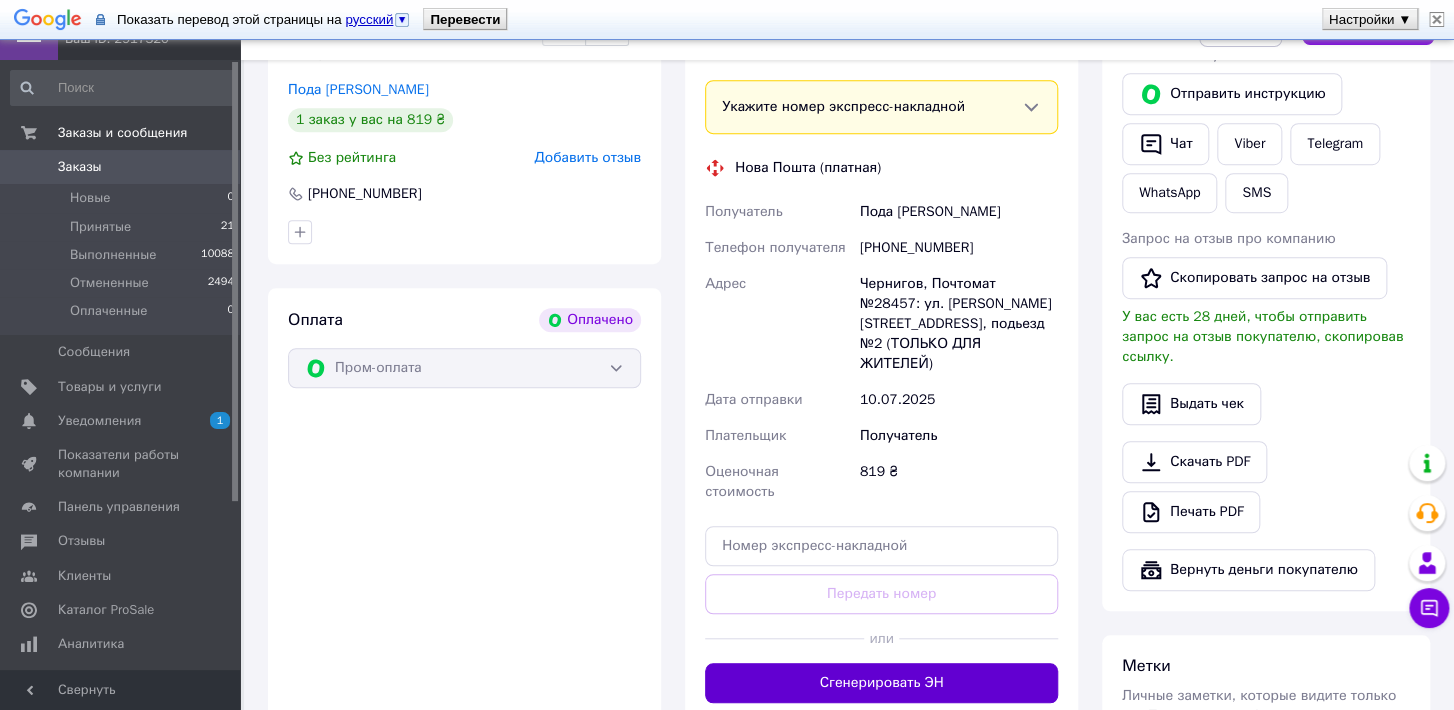 click on "Сгенерировать ЭН" at bounding box center (881, 683) 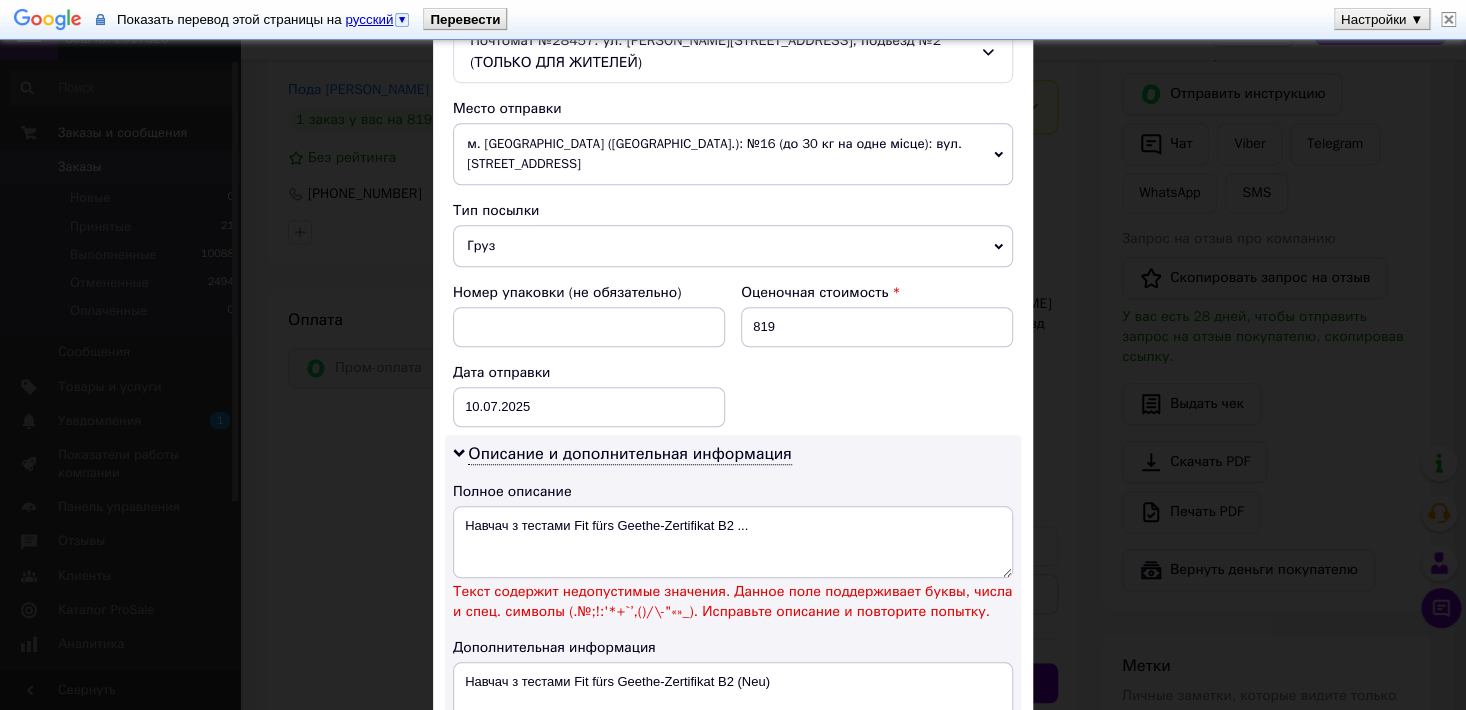 scroll, scrollTop: 880, scrollLeft: 0, axis: vertical 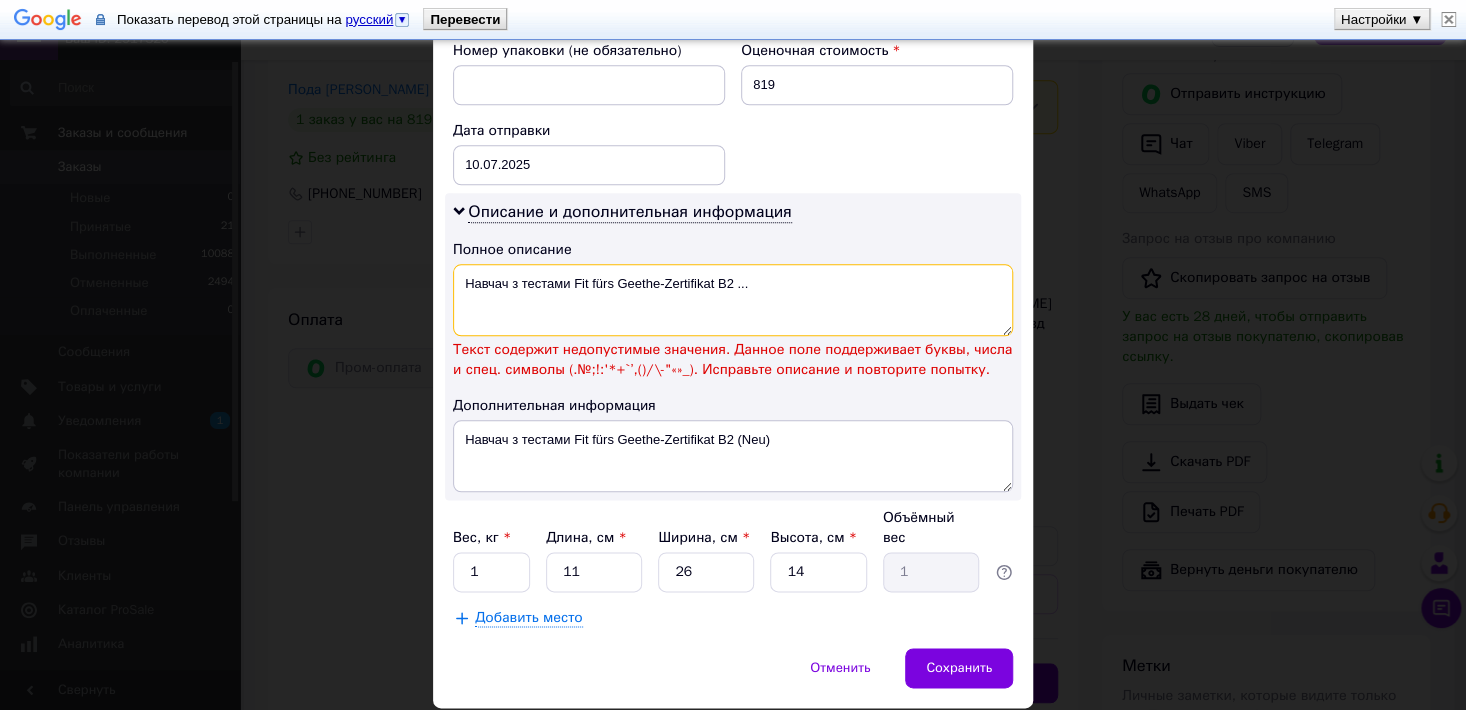 drag, startPoint x: 608, startPoint y: 238, endPoint x: 459, endPoint y: 237, distance: 149.00336 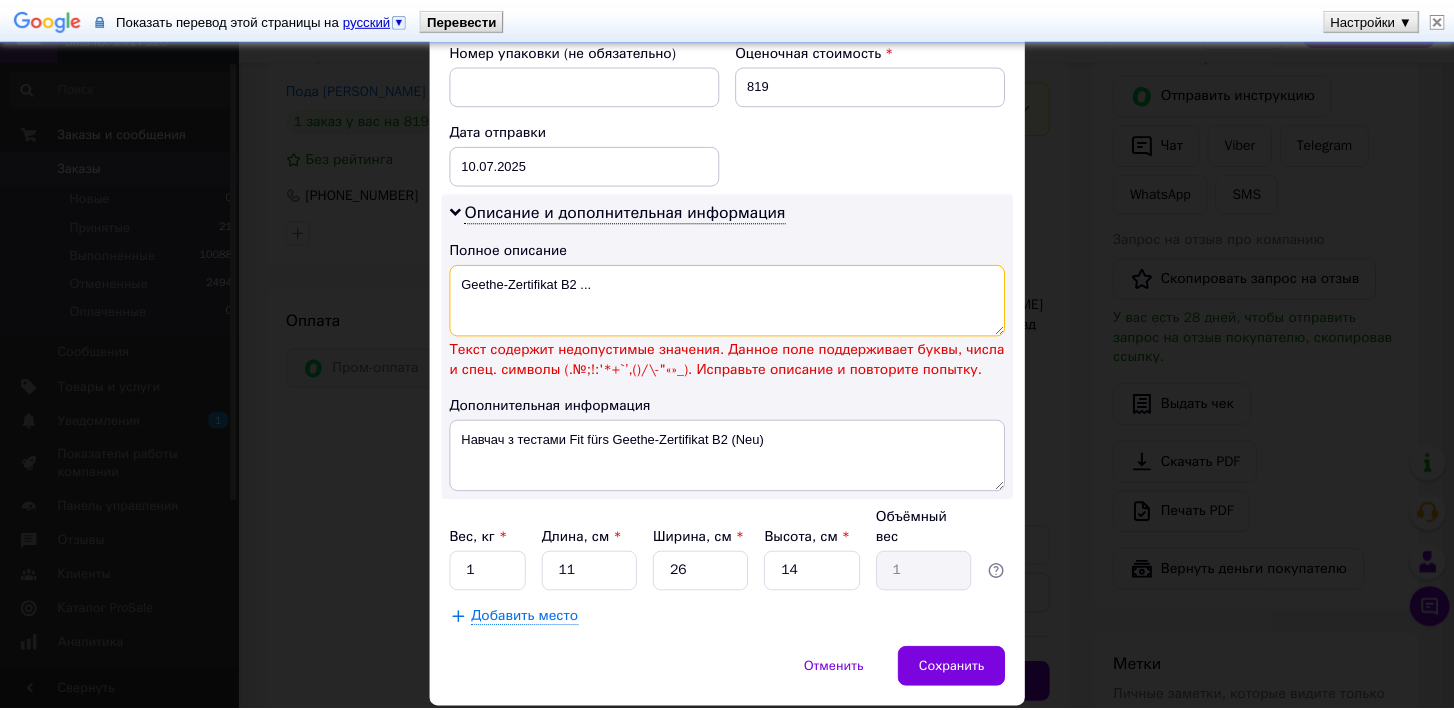 scroll, scrollTop: 836, scrollLeft: 0, axis: vertical 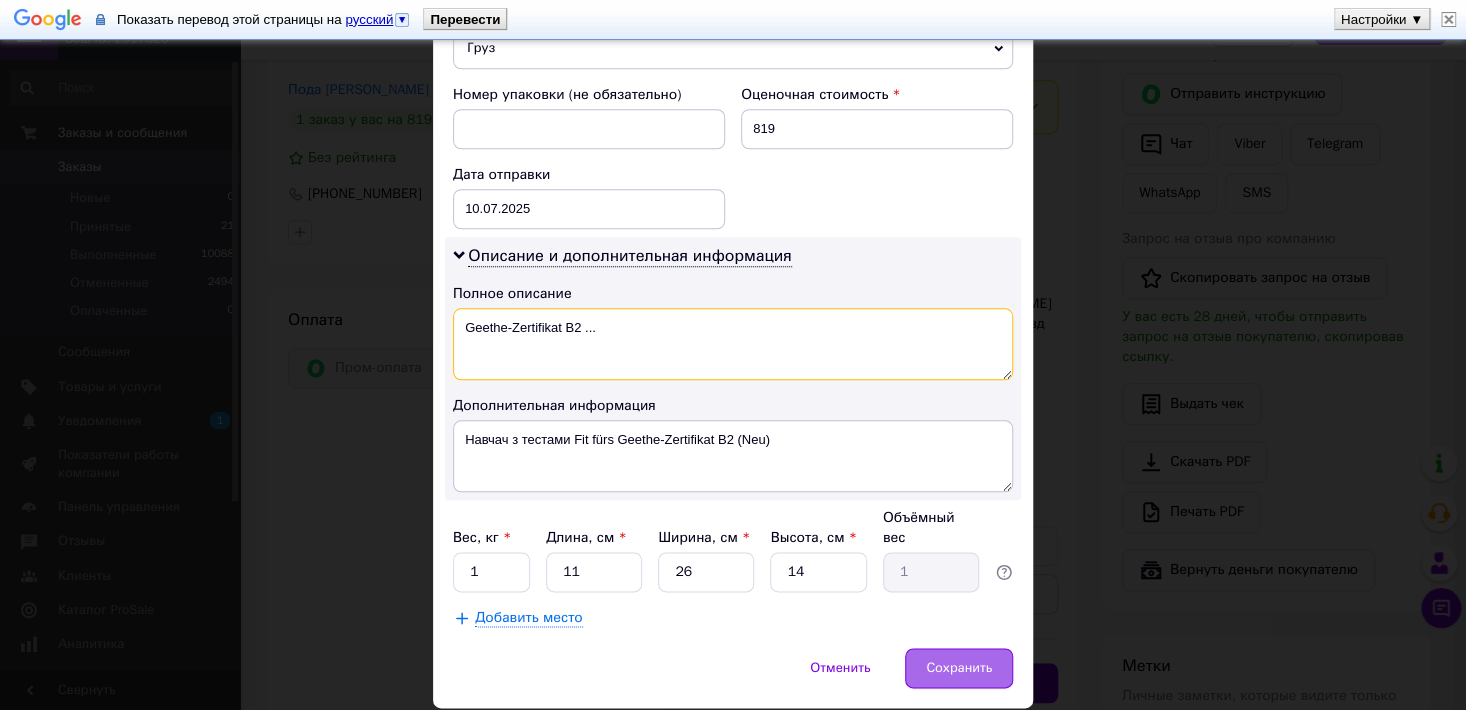 type on "Geethe-Zertifikat B2 ..." 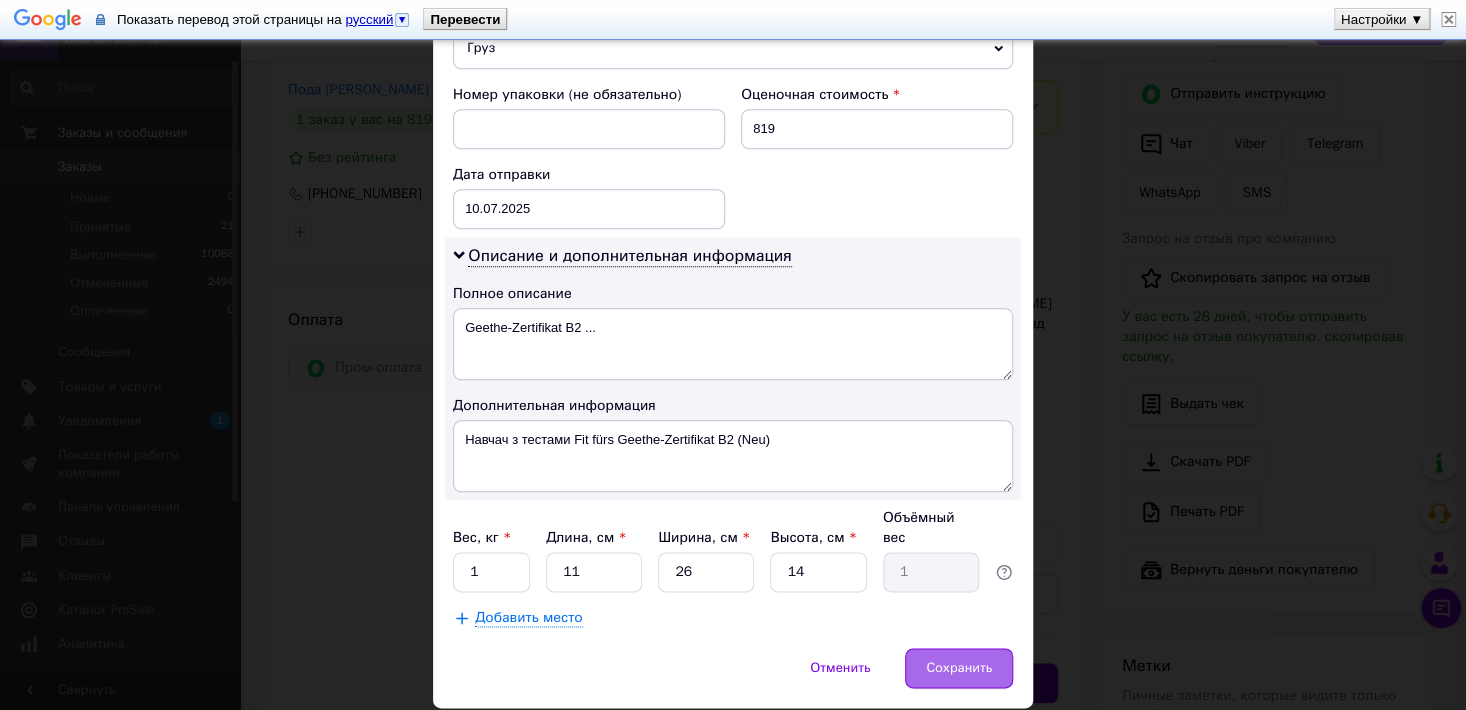 click on "Сохранить" at bounding box center [959, 668] 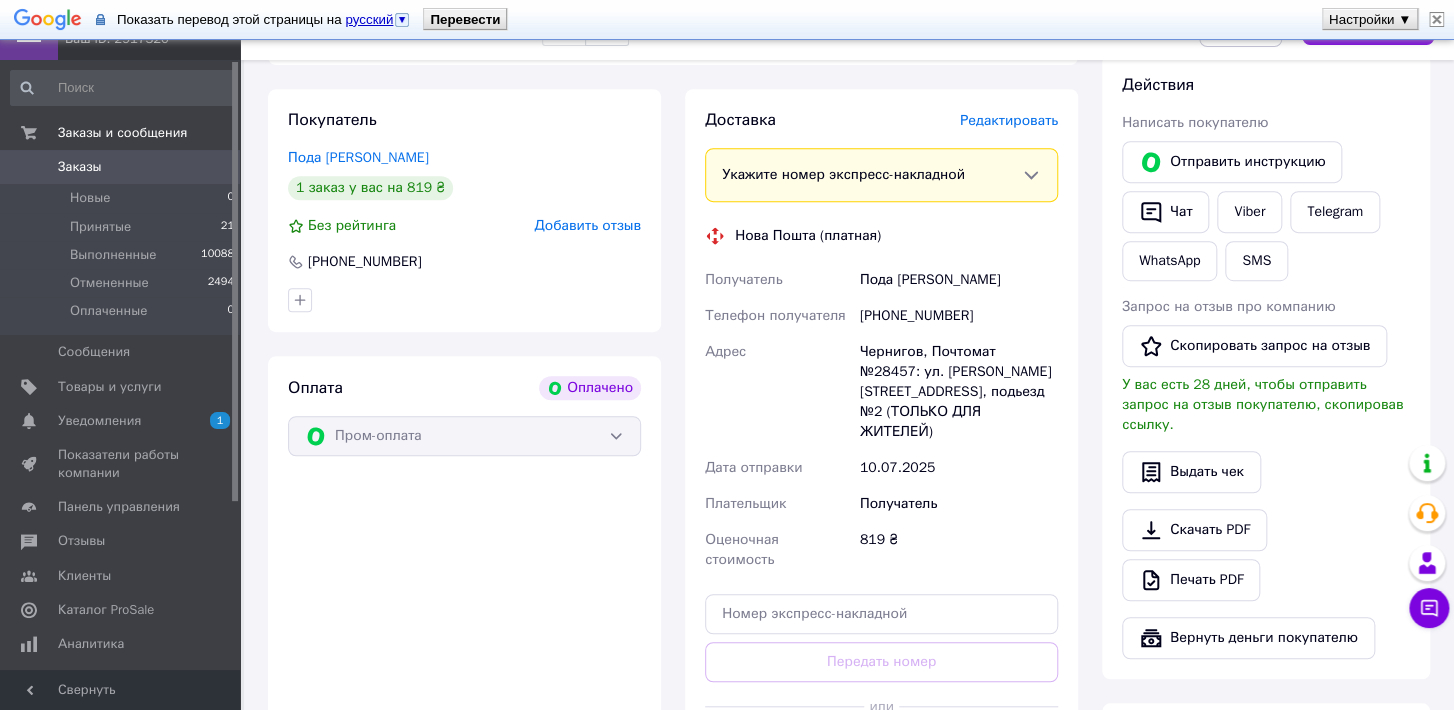 scroll, scrollTop: 400, scrollLeft: 0, axis: vertical 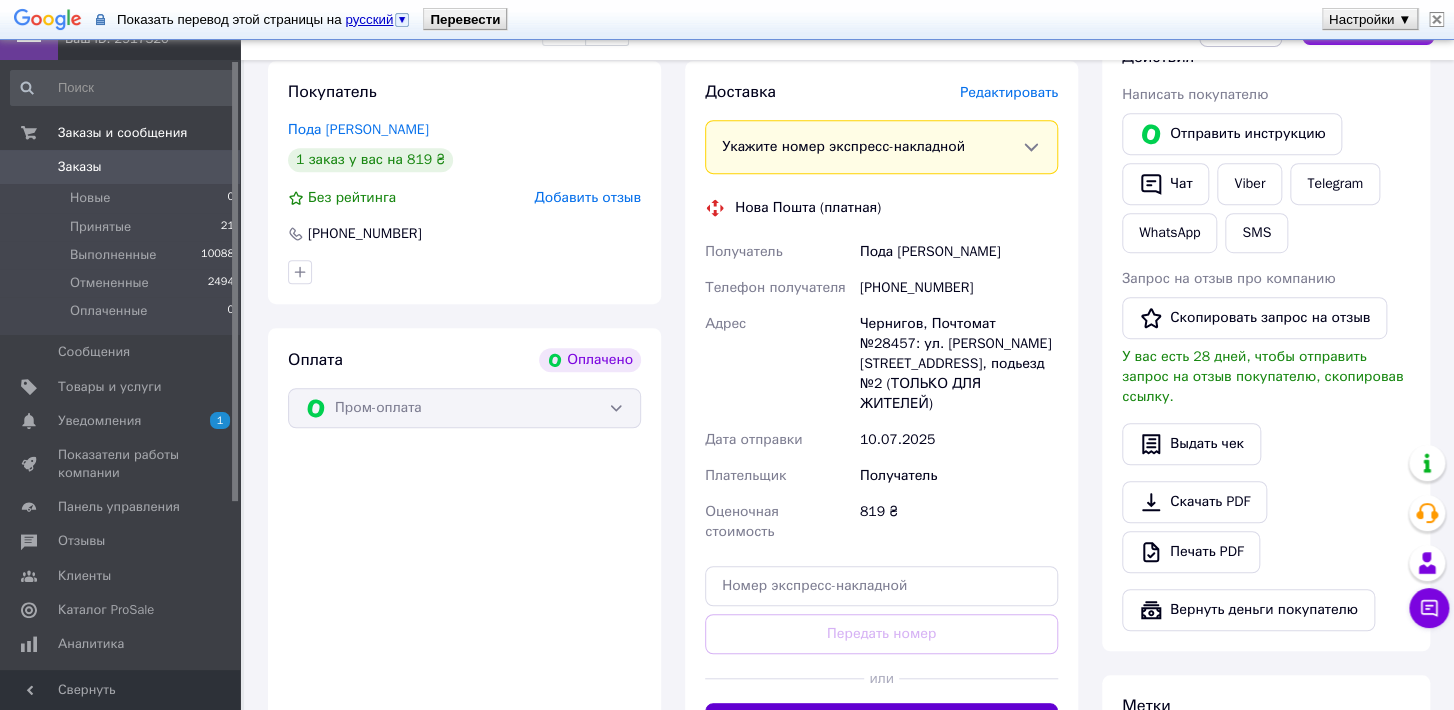 click on "Сгенерировать ЭН" at bounding box center [881, 723] 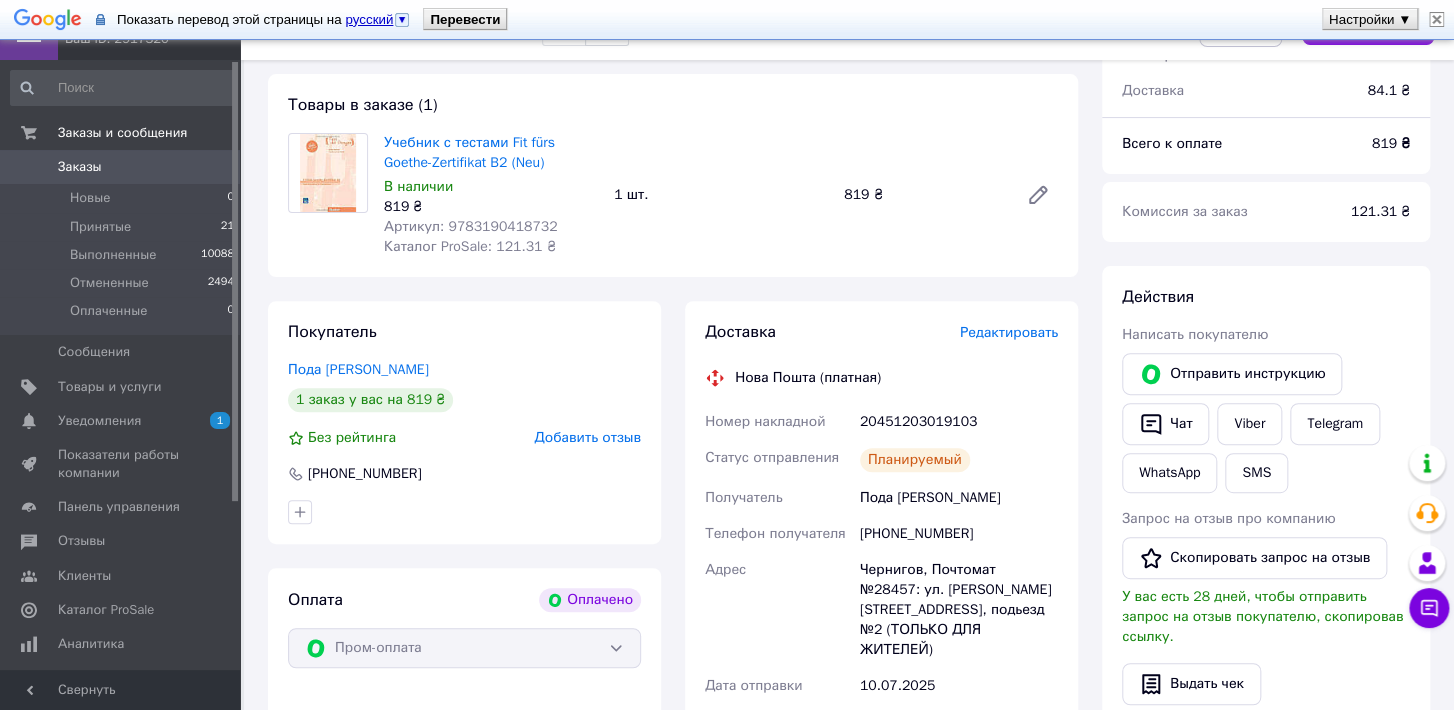 scroll, scrollTop: 160, scrollLeft: 0, axis: vertical 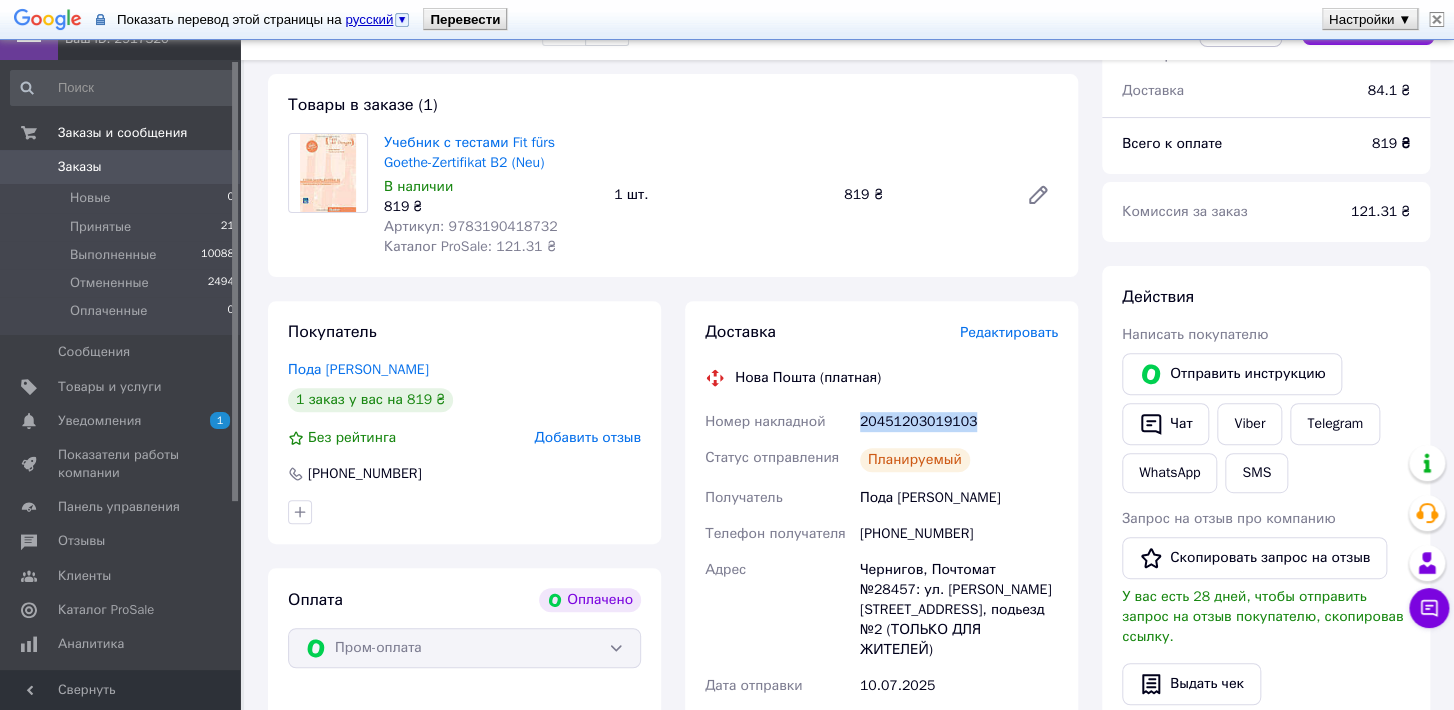 drag, startPoint x: 968, startPoint y: 424, endPoint x: 862, endPoint y: 424, distance: 106 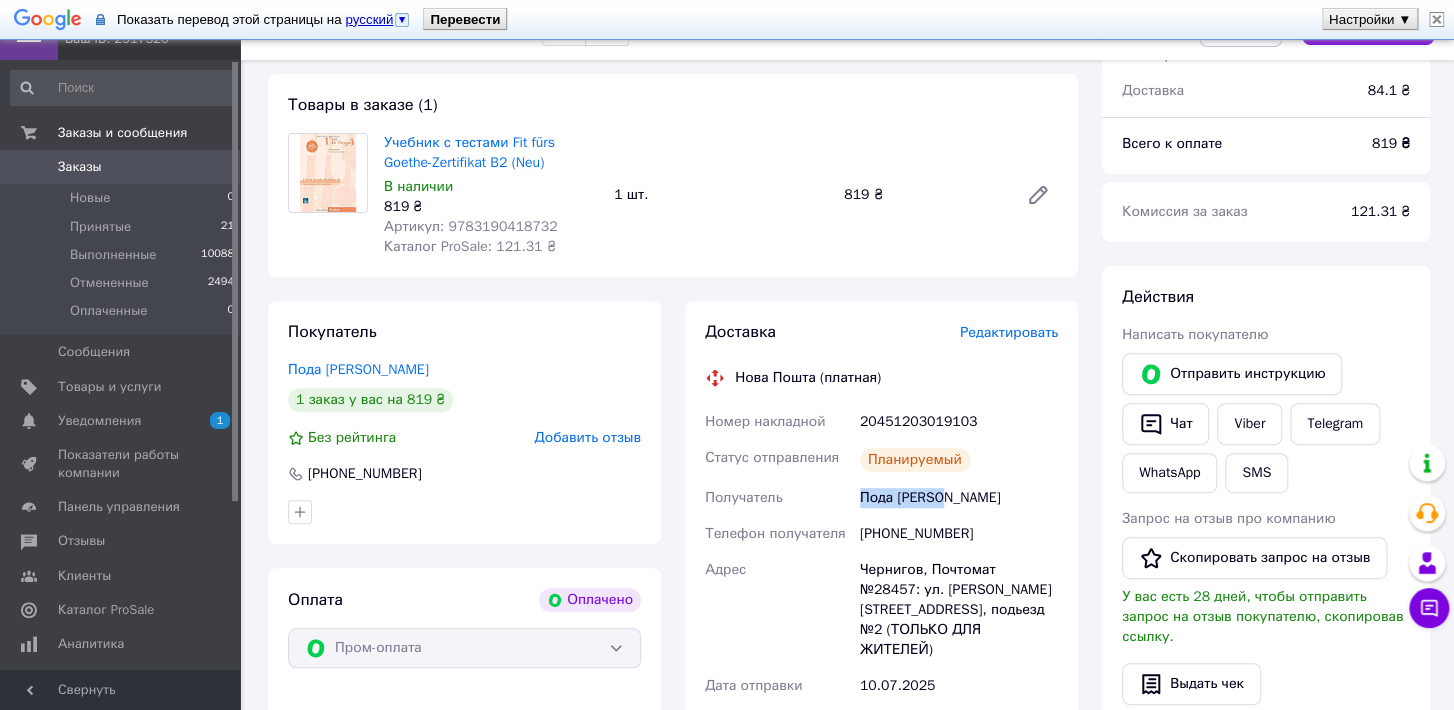 drag, startPoint x: 941, startPoint y: 501, endPoint x: 858, endPoint y: 501, distance: 83 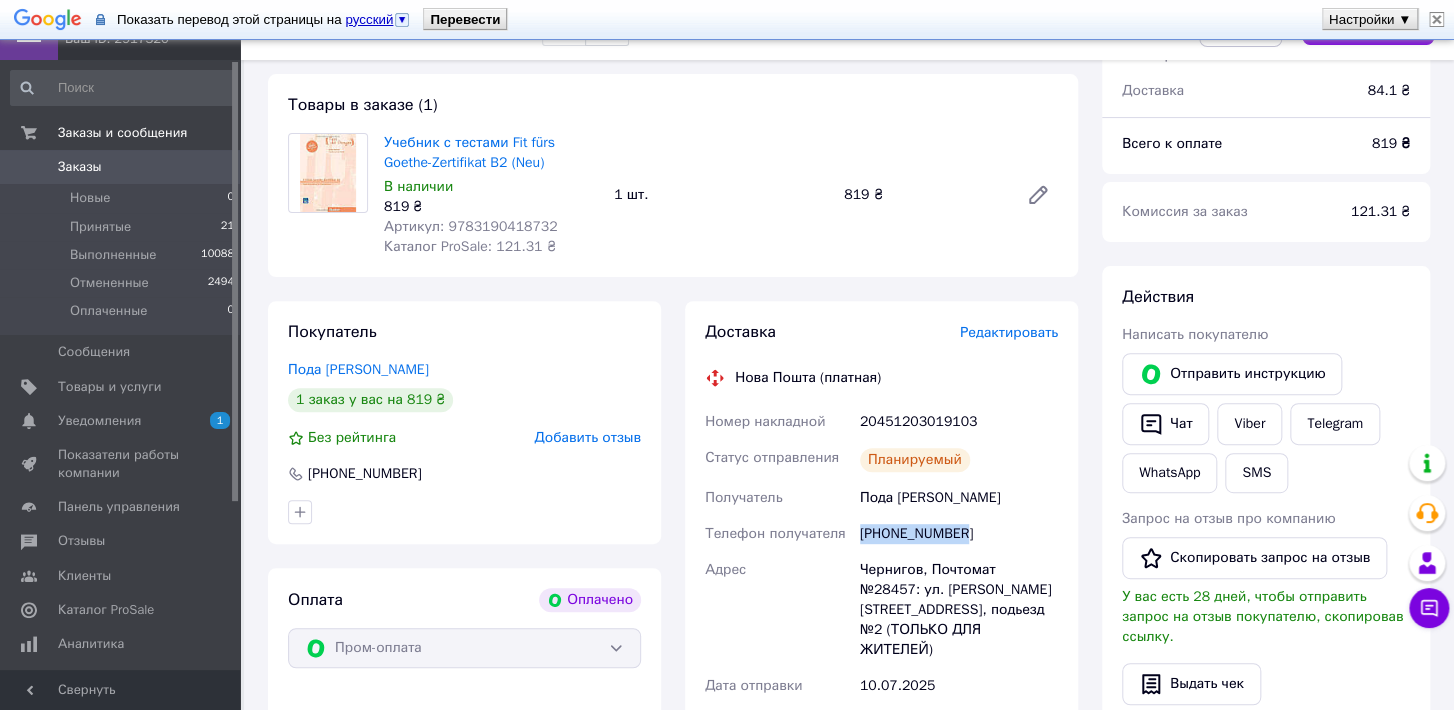 drag, startPoint x: 965, startPoint y: 540, endPoint x: 860, endPoint y: 540, distance: 105 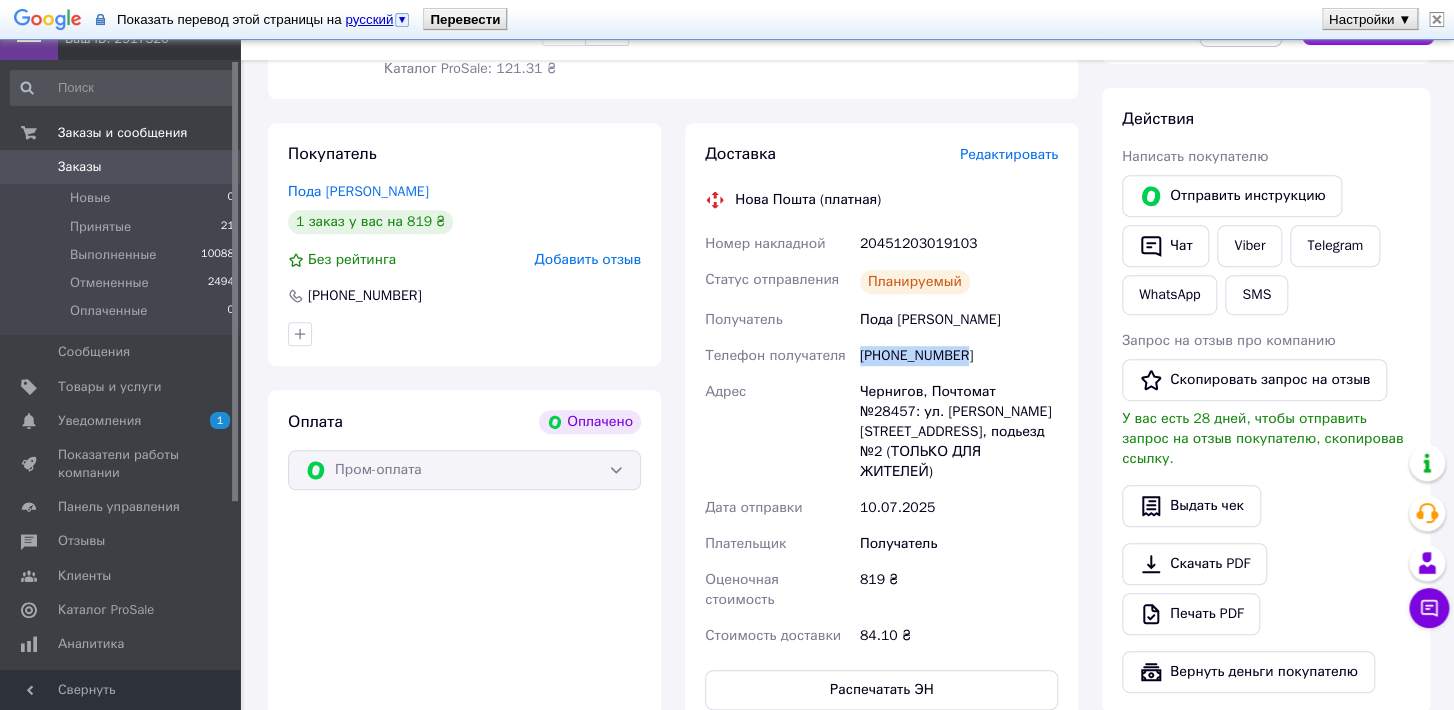 scroll, scrollTop: 400, scrollLeft: 0, axis: vertical 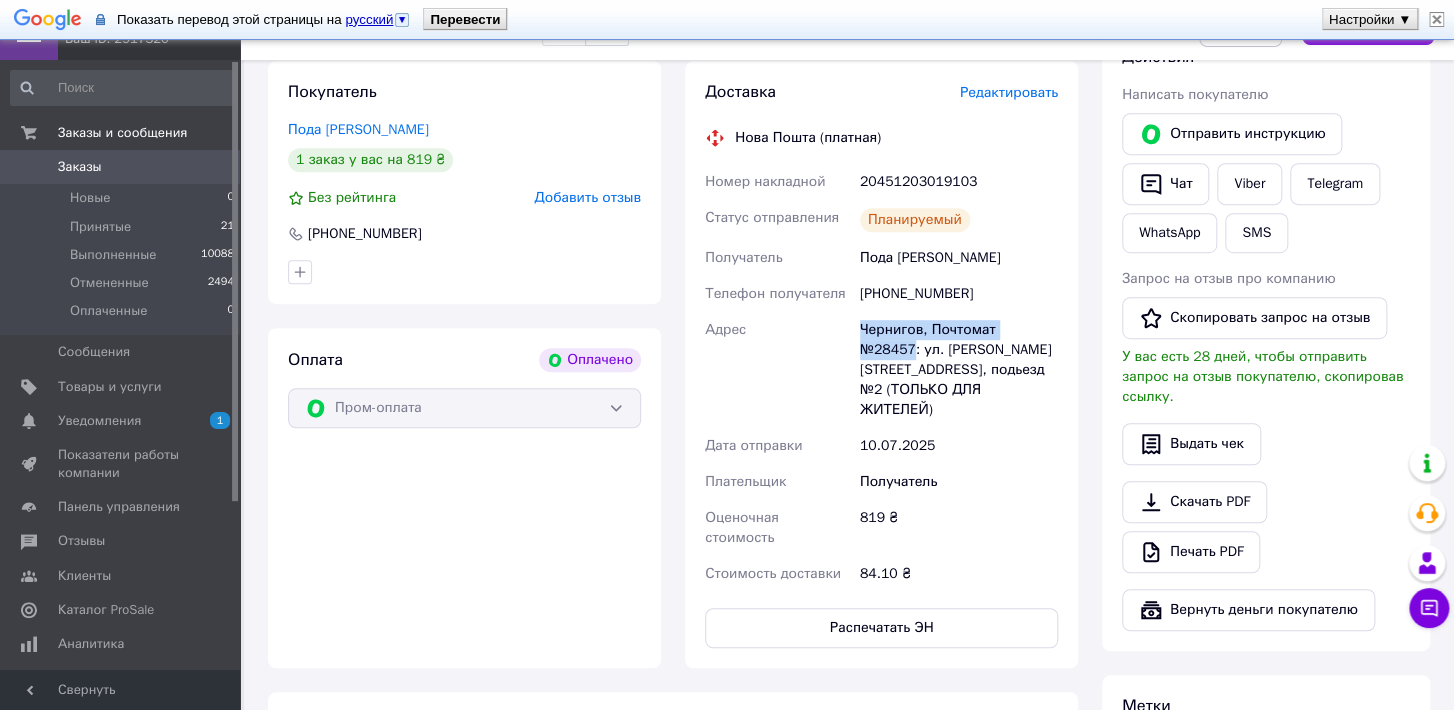 drag, startPoint x: 1047, startPoint y: 330, endPoint x: 862, endPoint y: 332, distance: 185.0108 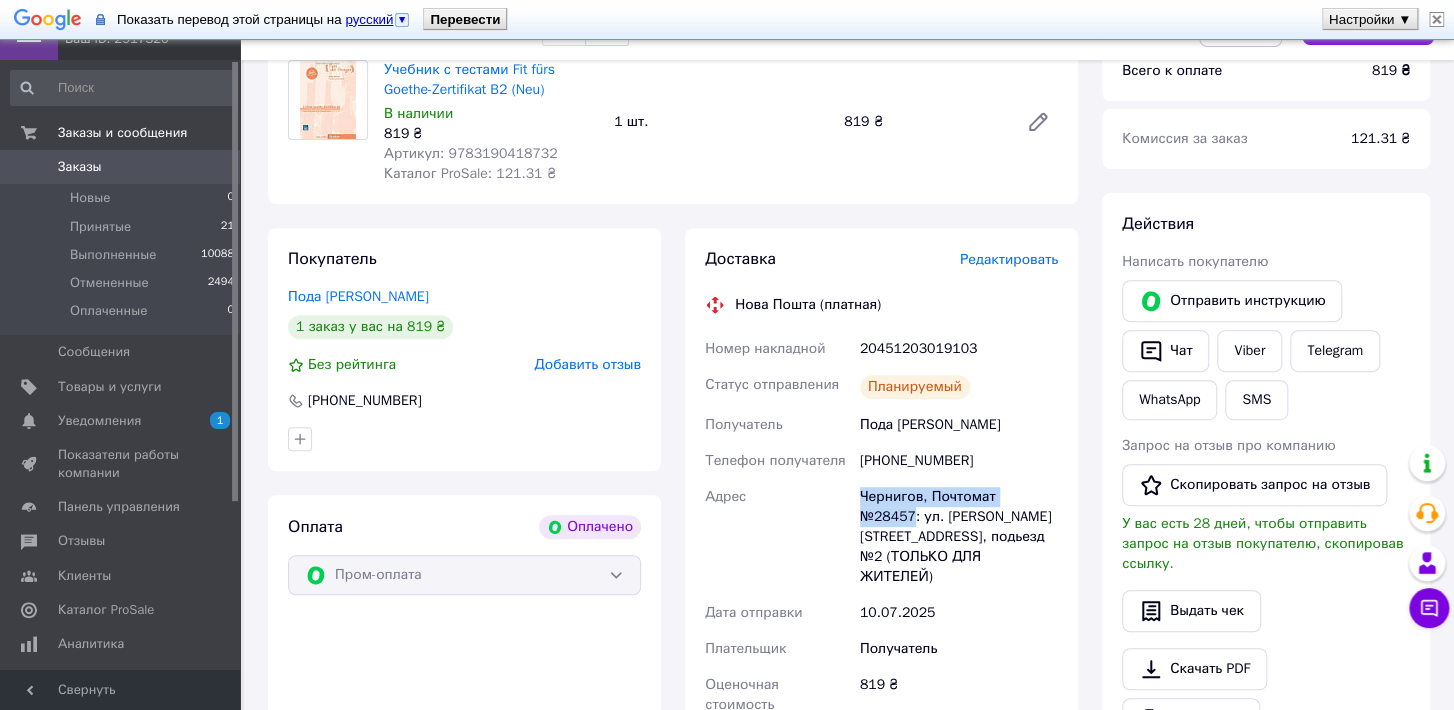 scroll, scrollTop: 80, scrollLeft: 0, axis: vertical 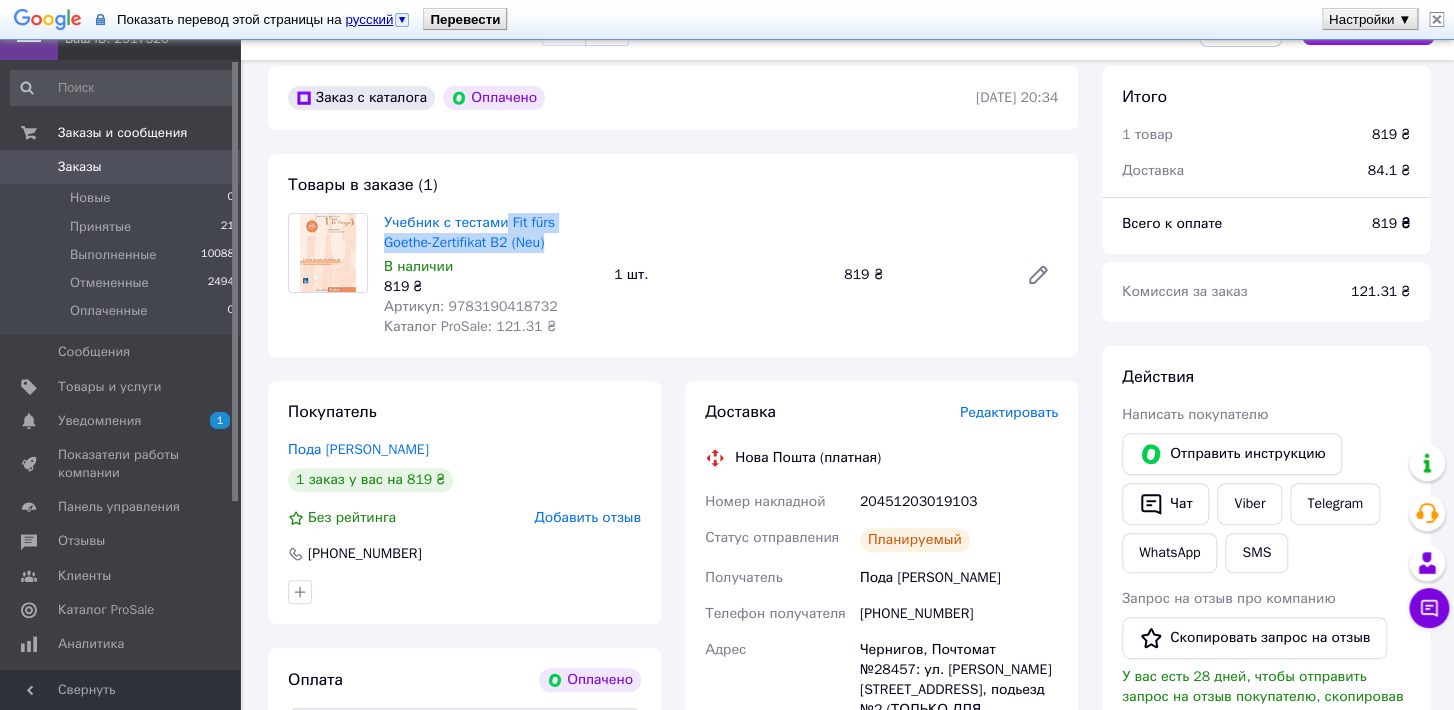 drag, startPoint x: 504, startPoint y: 222, endPoint x: 548, endPoint y: 247, distance: 50.606323 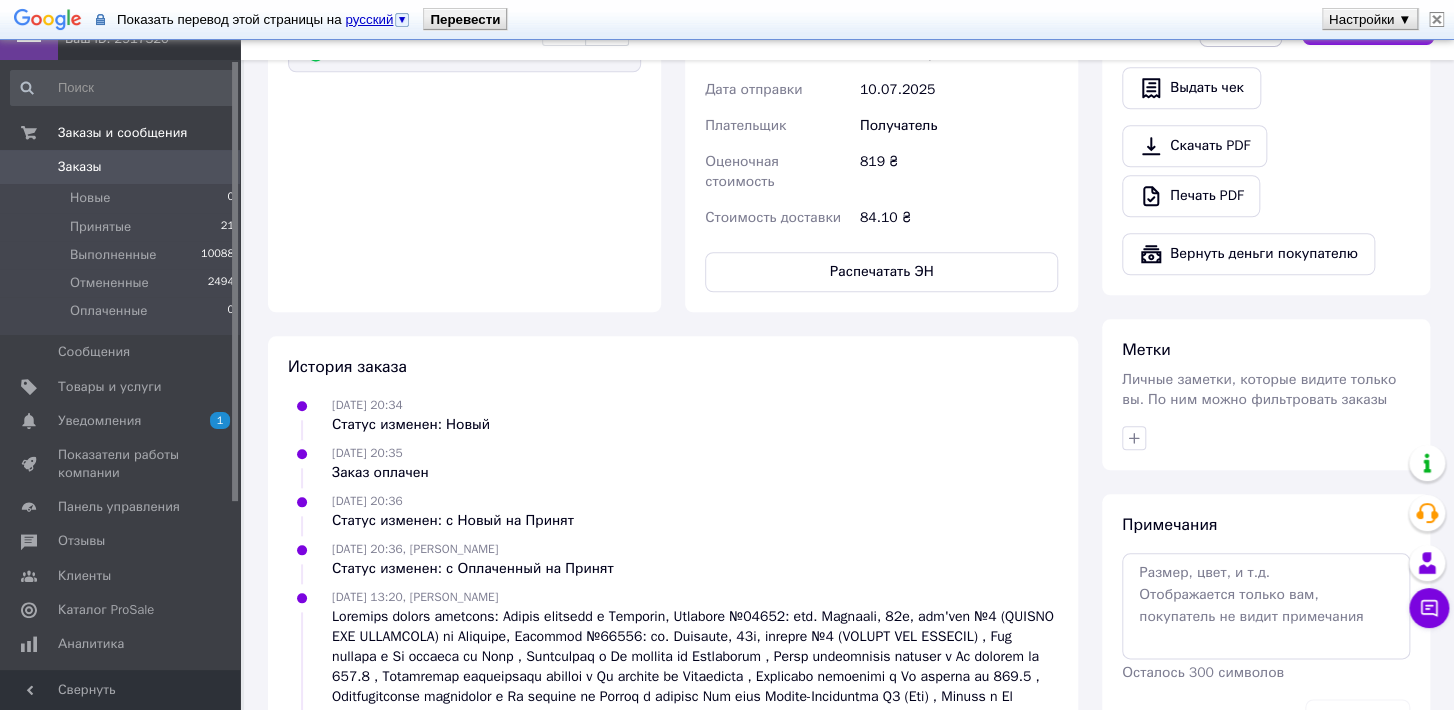 scroll, scrollTop: 849, scrollLeft: 0, axis: vertical 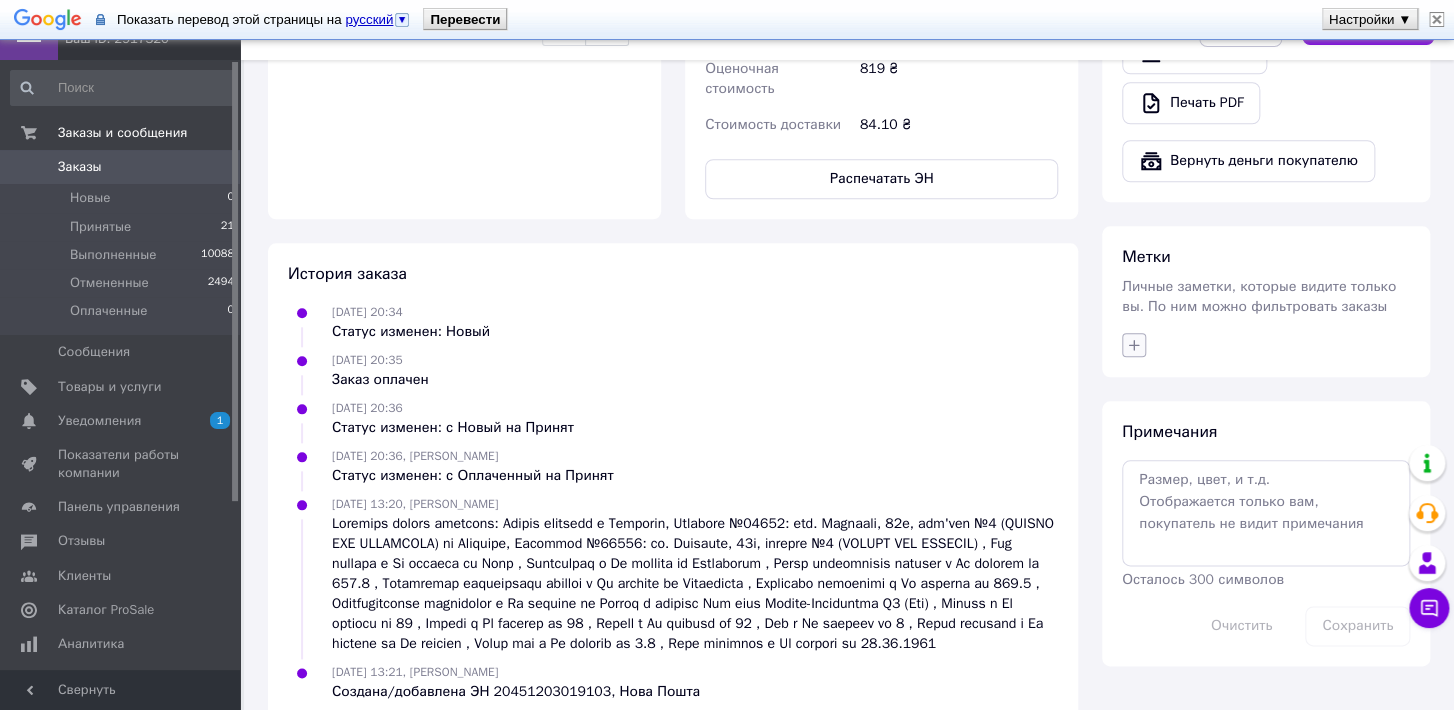 click 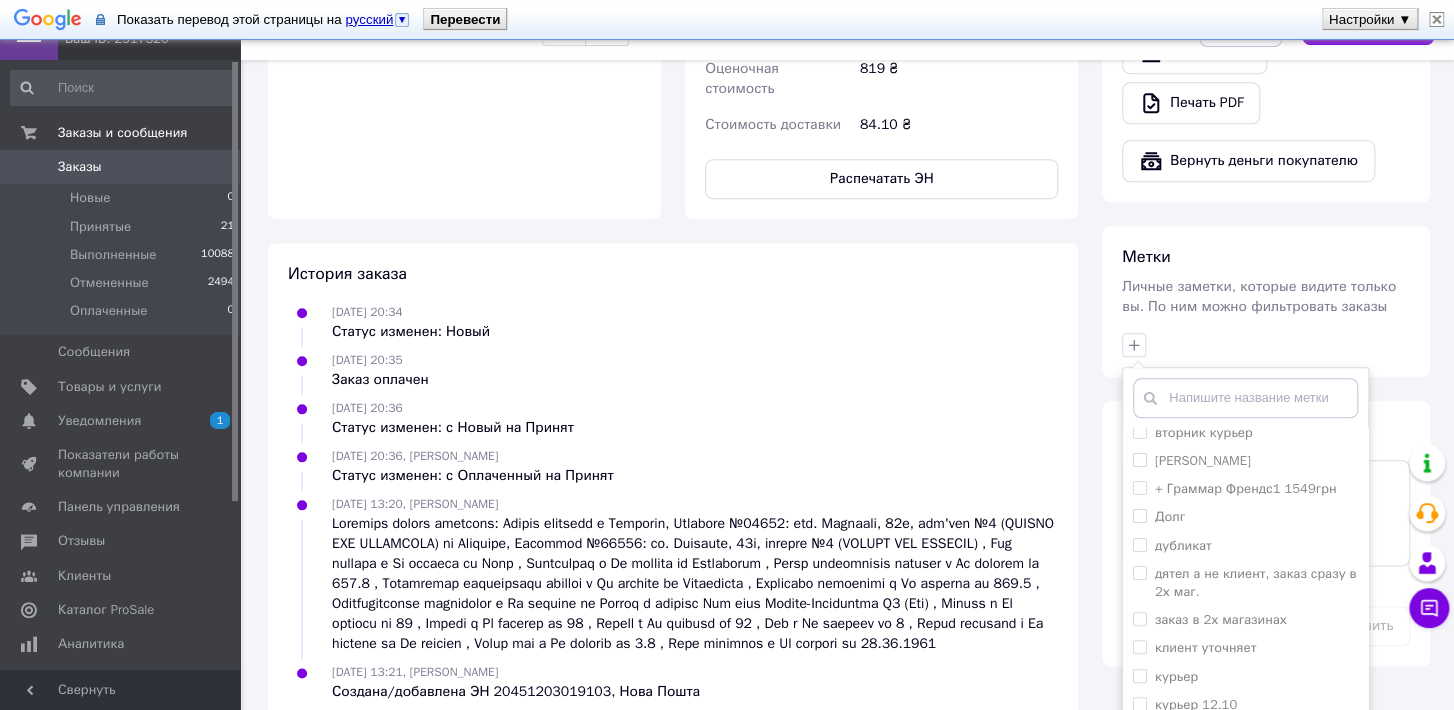 scroll, scrollTop: 320, scrollLeft: 0, axis: vertical 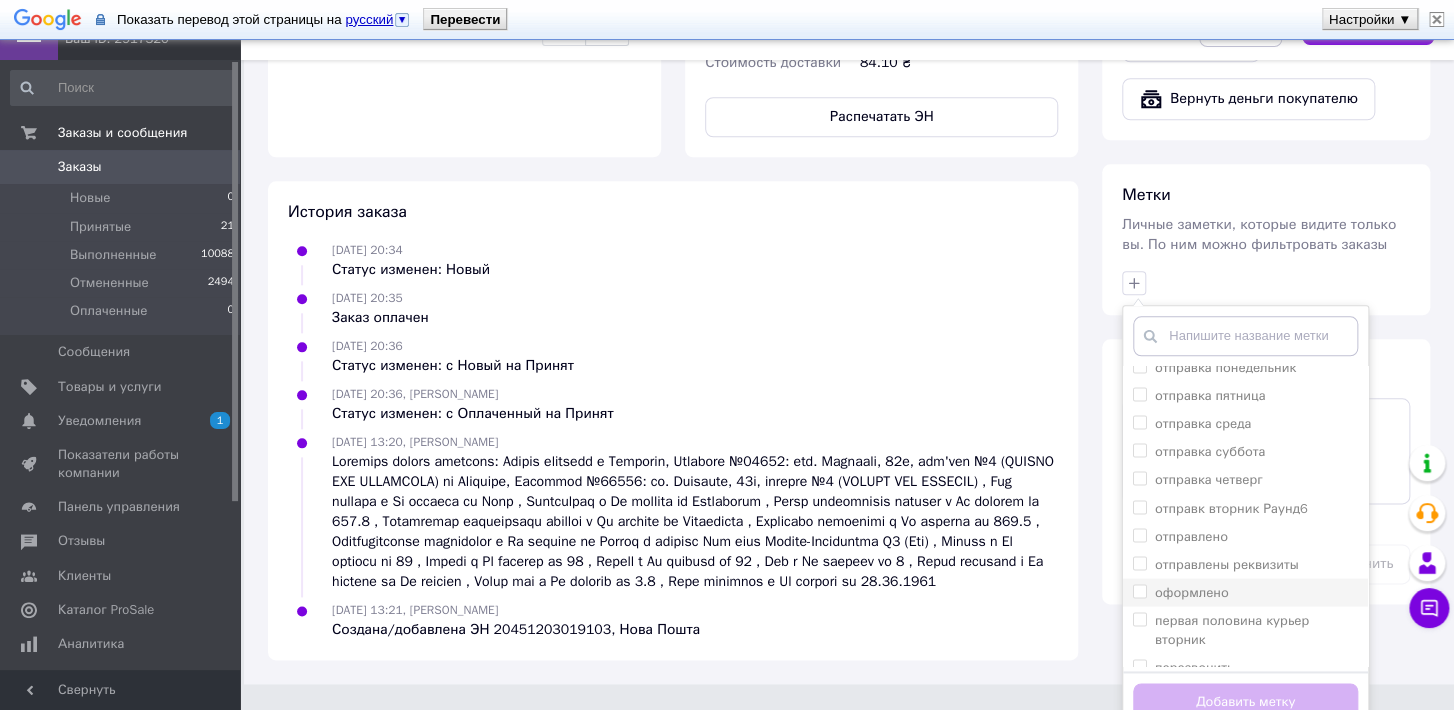 click on "оформлено" at bounding box center (1139, 590) 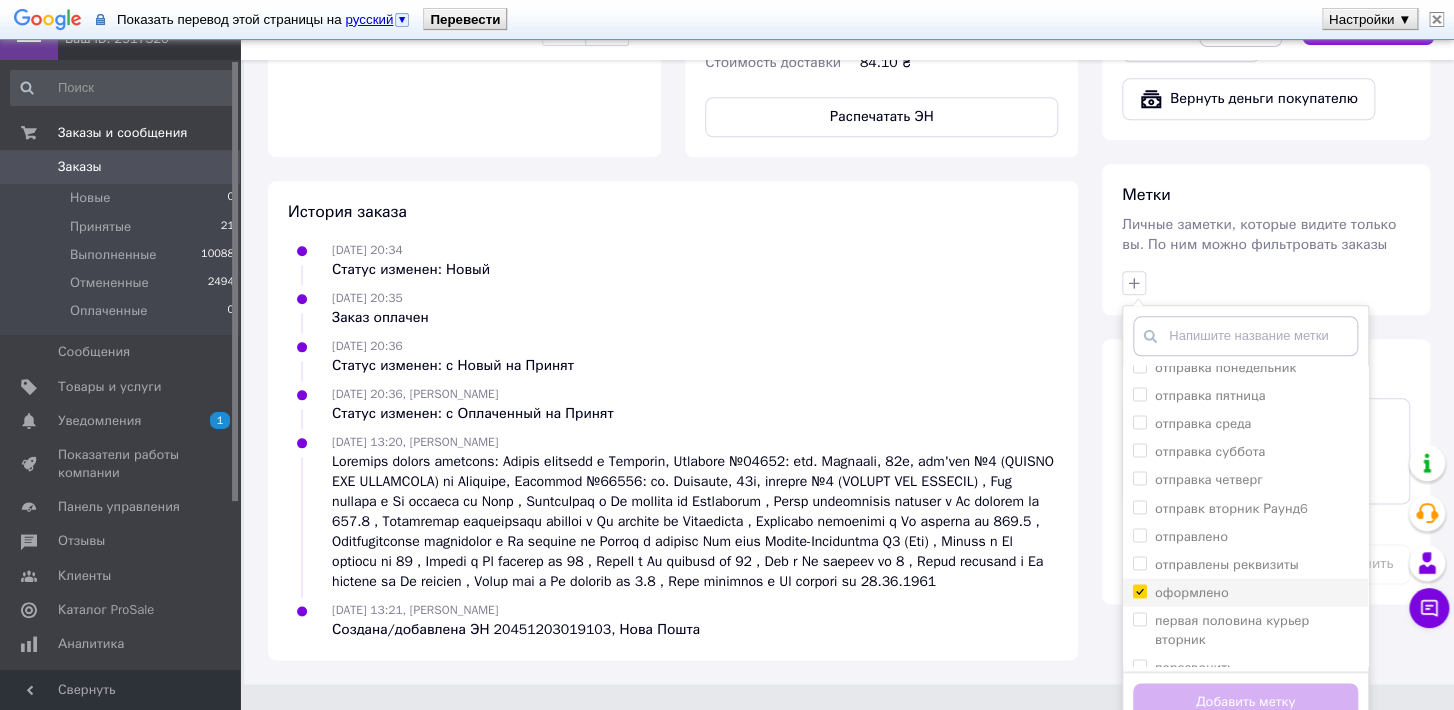 checkbox on "true" 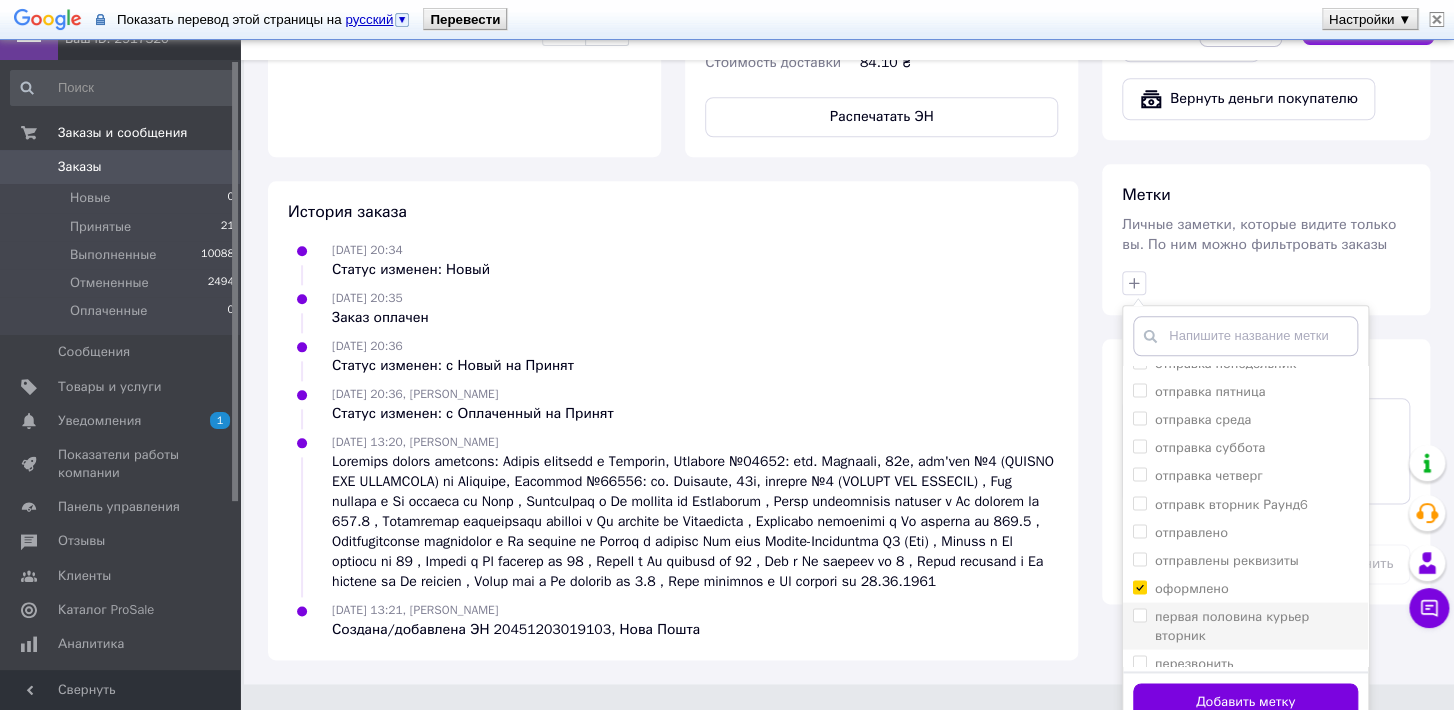 scroll, scrollTop: 1840, scrollLeft: 0, axis: vertical 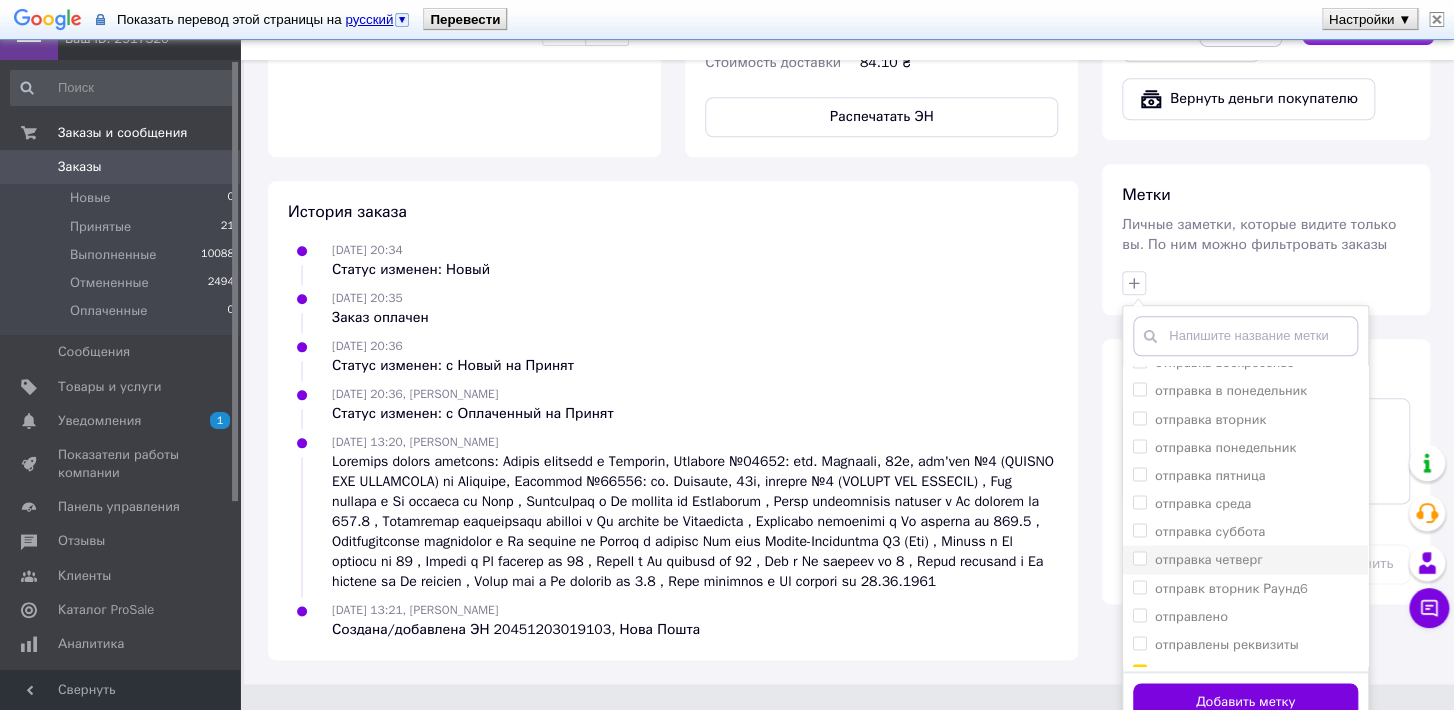 click on "отправка четверг" at bounding box center [1139, 557] 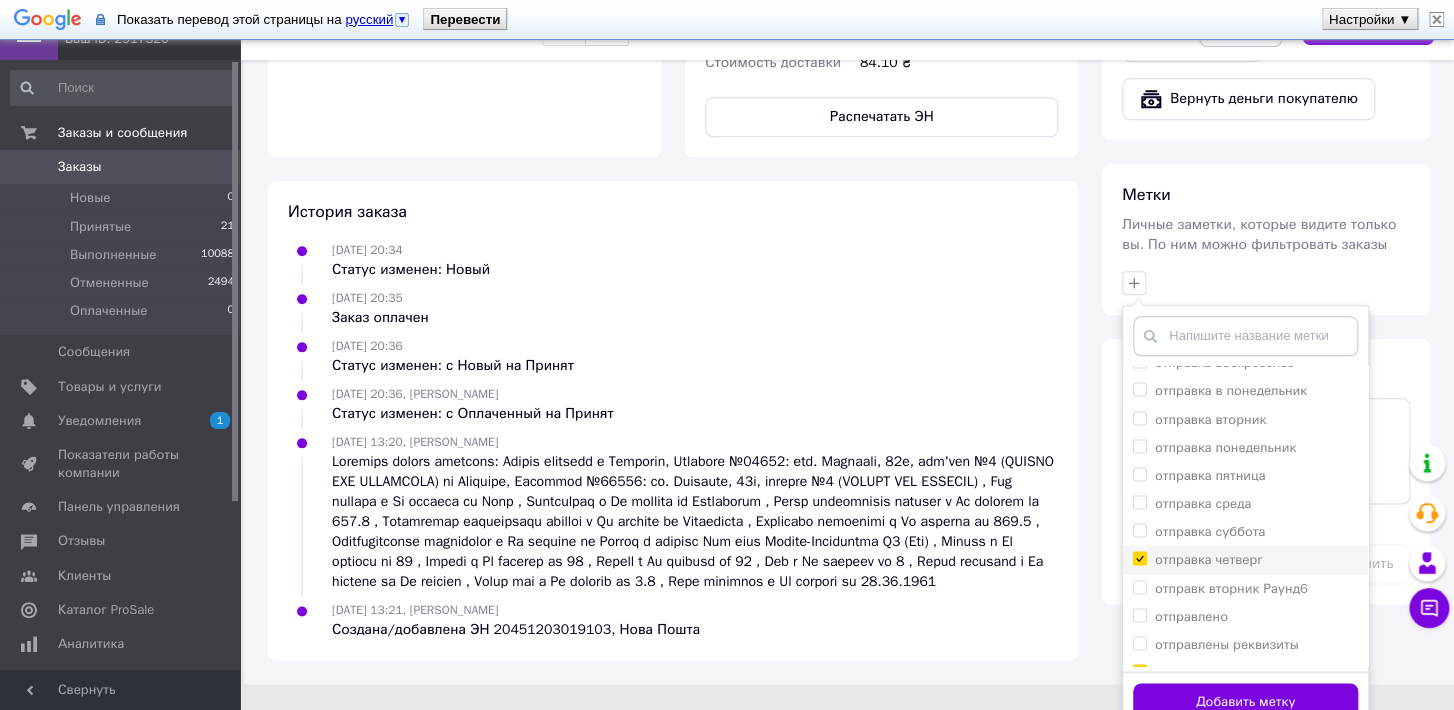checkbox on "true" 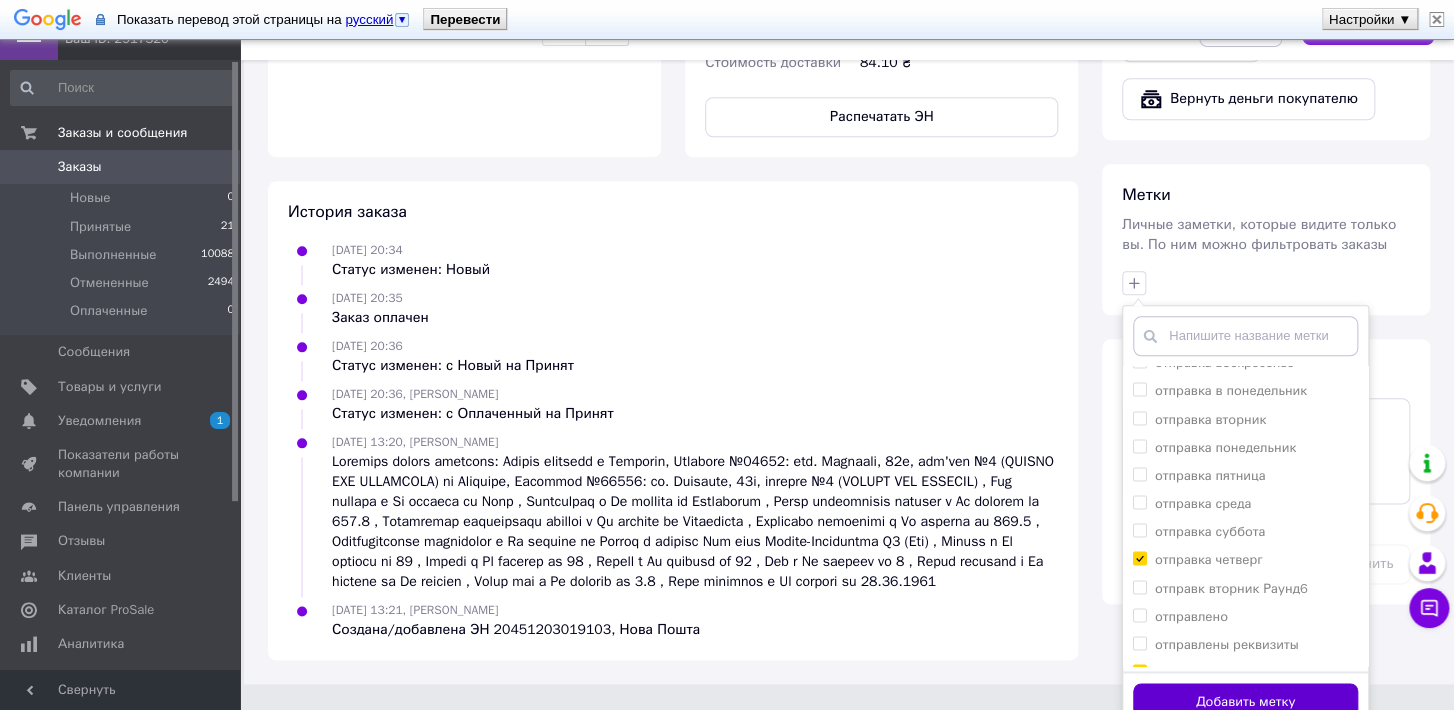 click on "Добавить метку" at bounding box center (1245, 702) 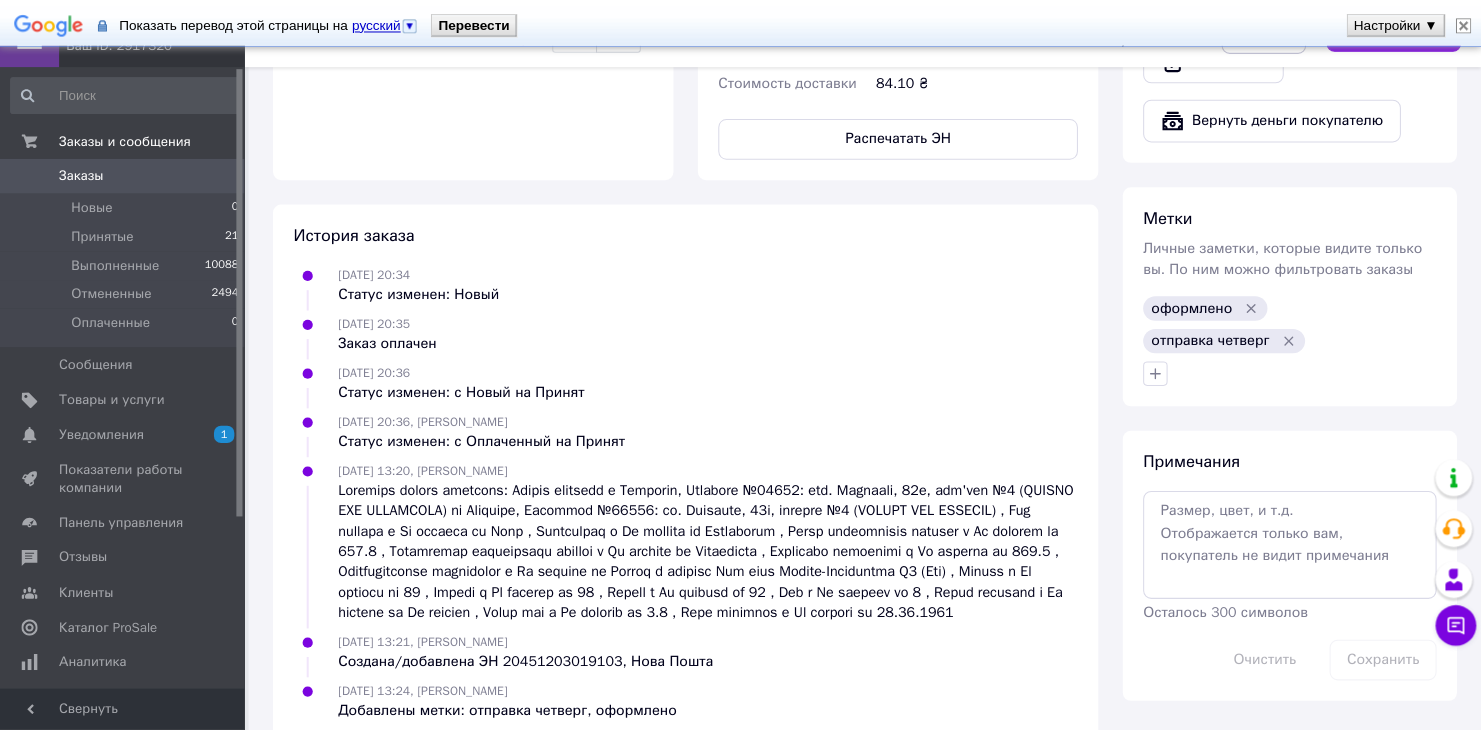 scroll, scrollTop: 872, scrollLeft: 0, axis: vertical 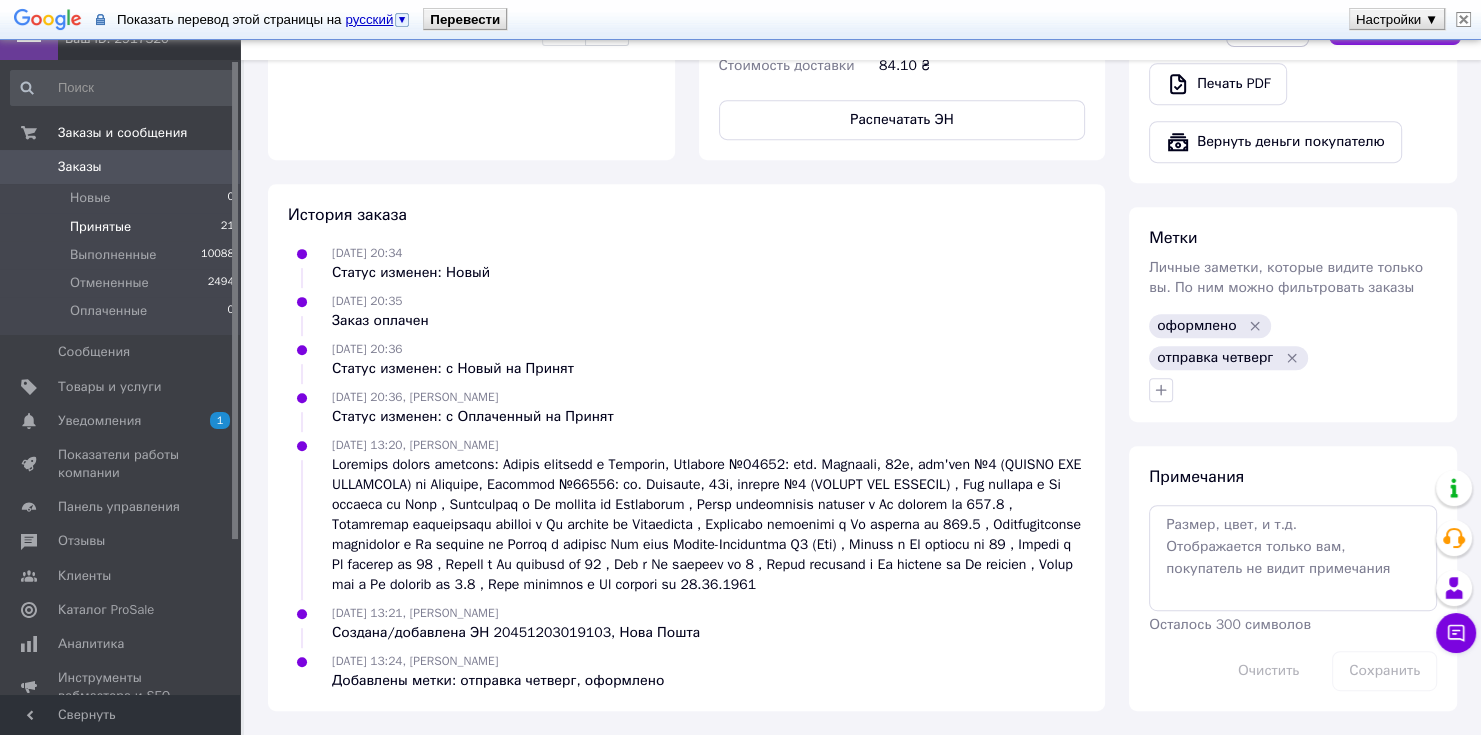 click on "Принятые" at bounding box center [100, 227] 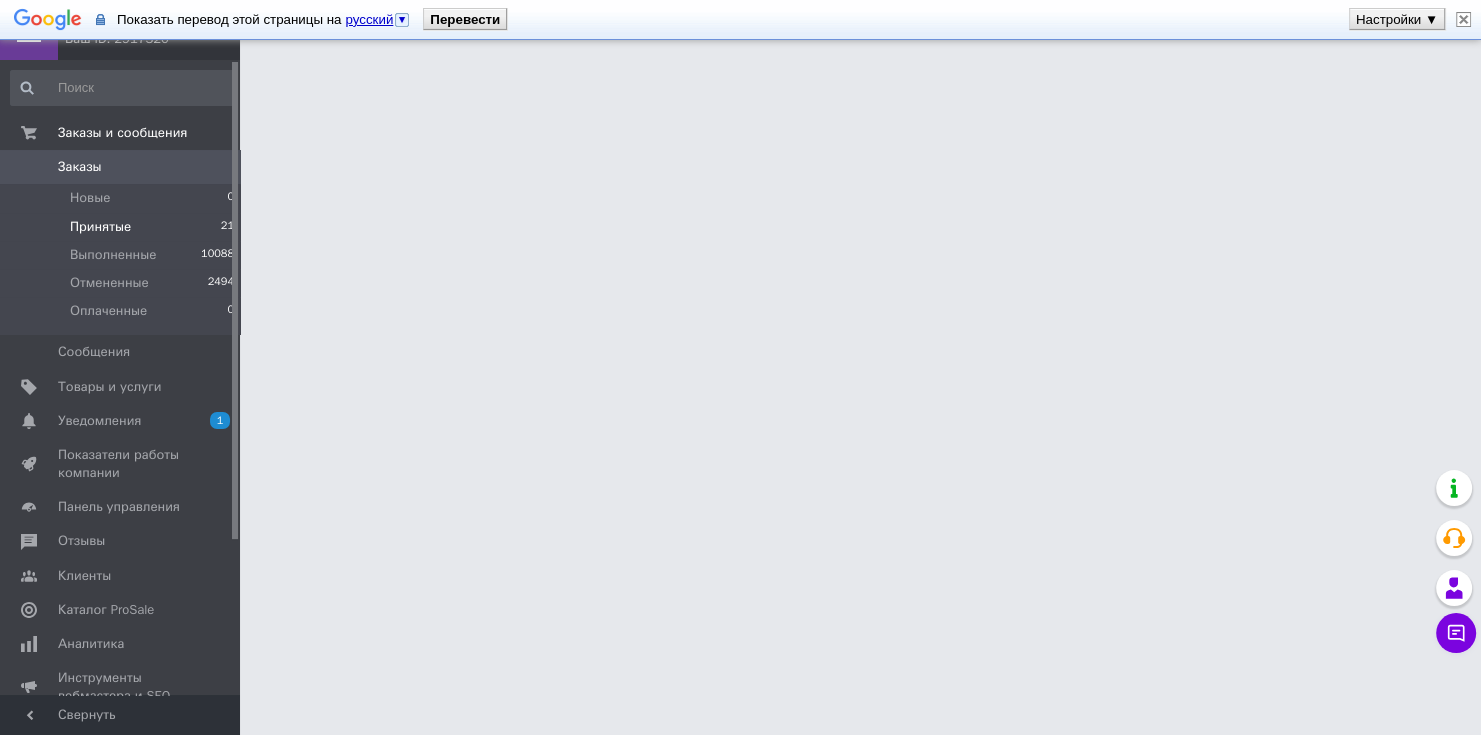 scroll, scrollTop: 0, scrollLeft: 0, axis: both 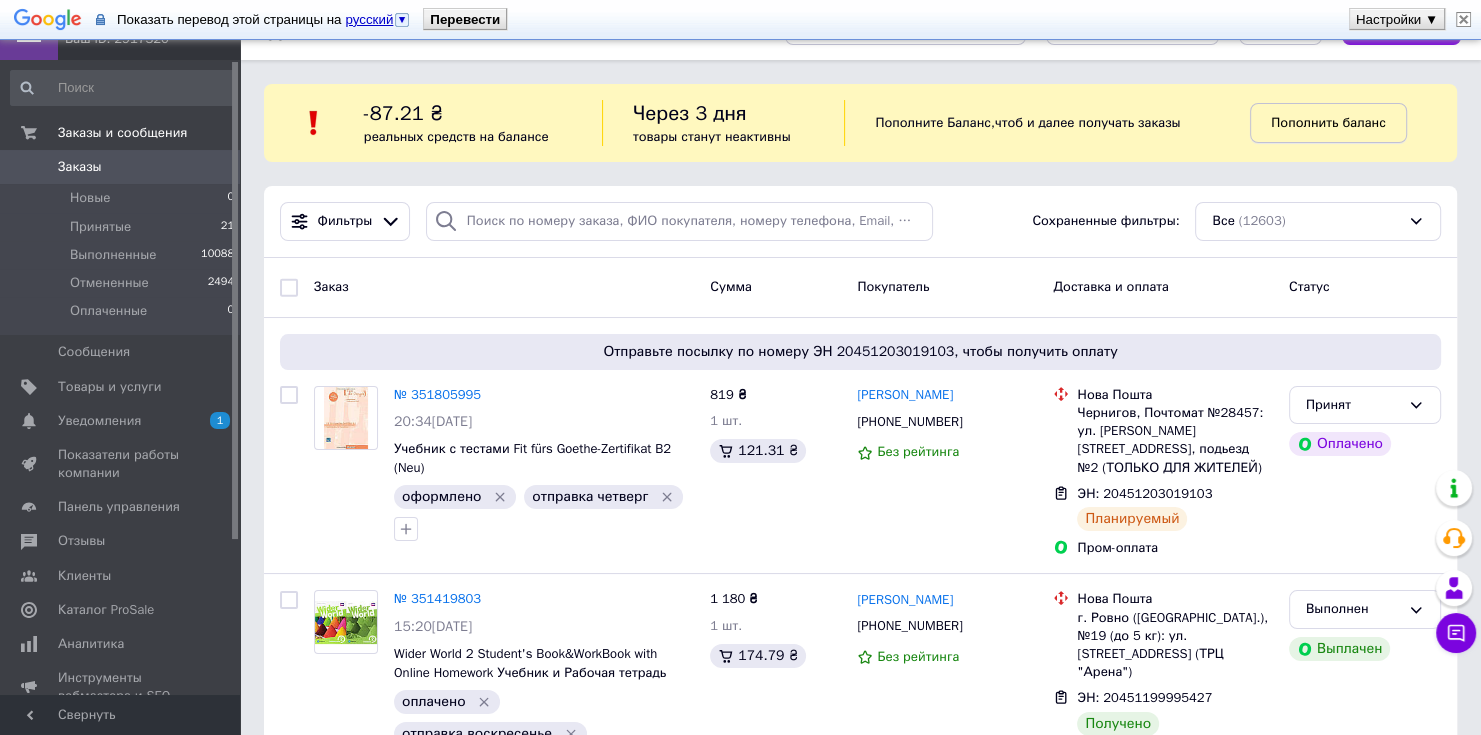 click on "Пополнить баланс" at bounding box center (1328, 122) 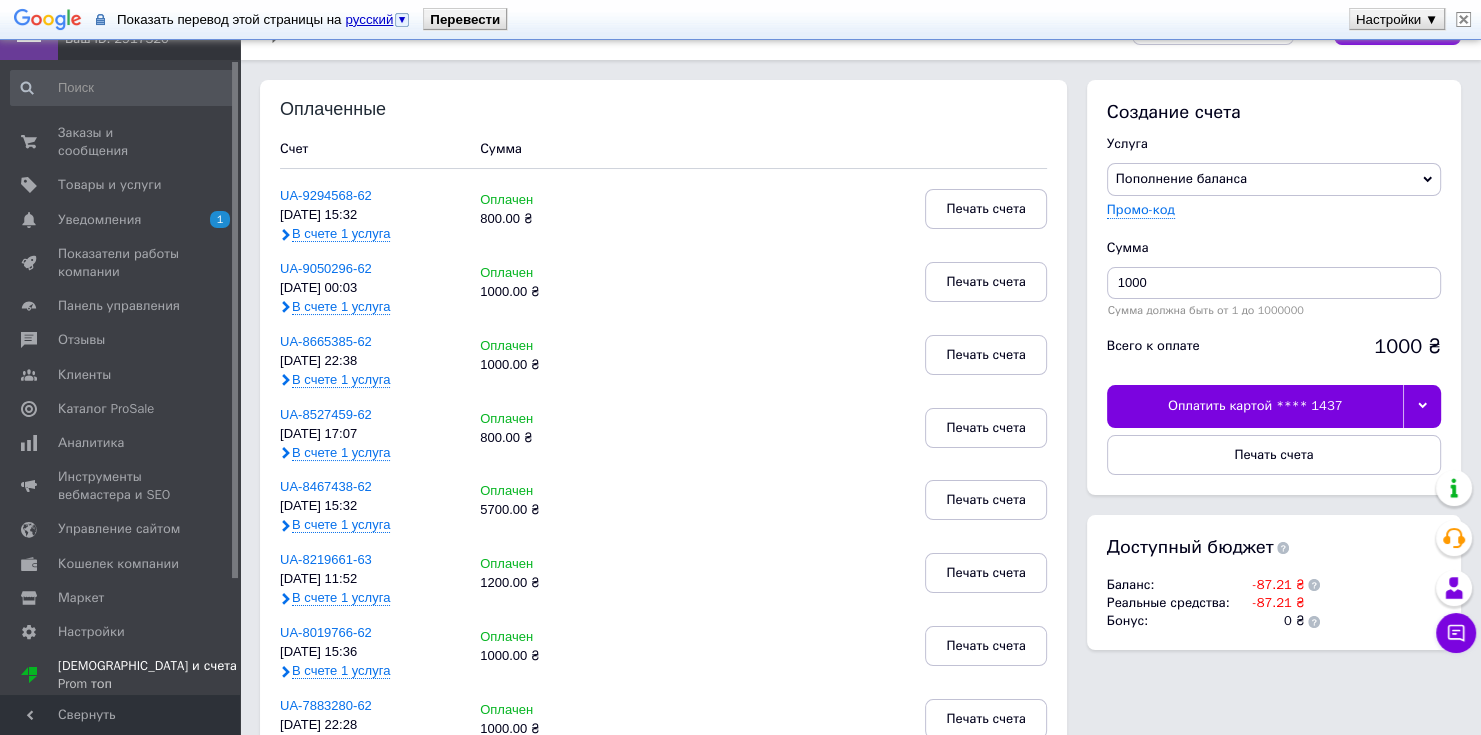 click at bounding box center [1422, 406] 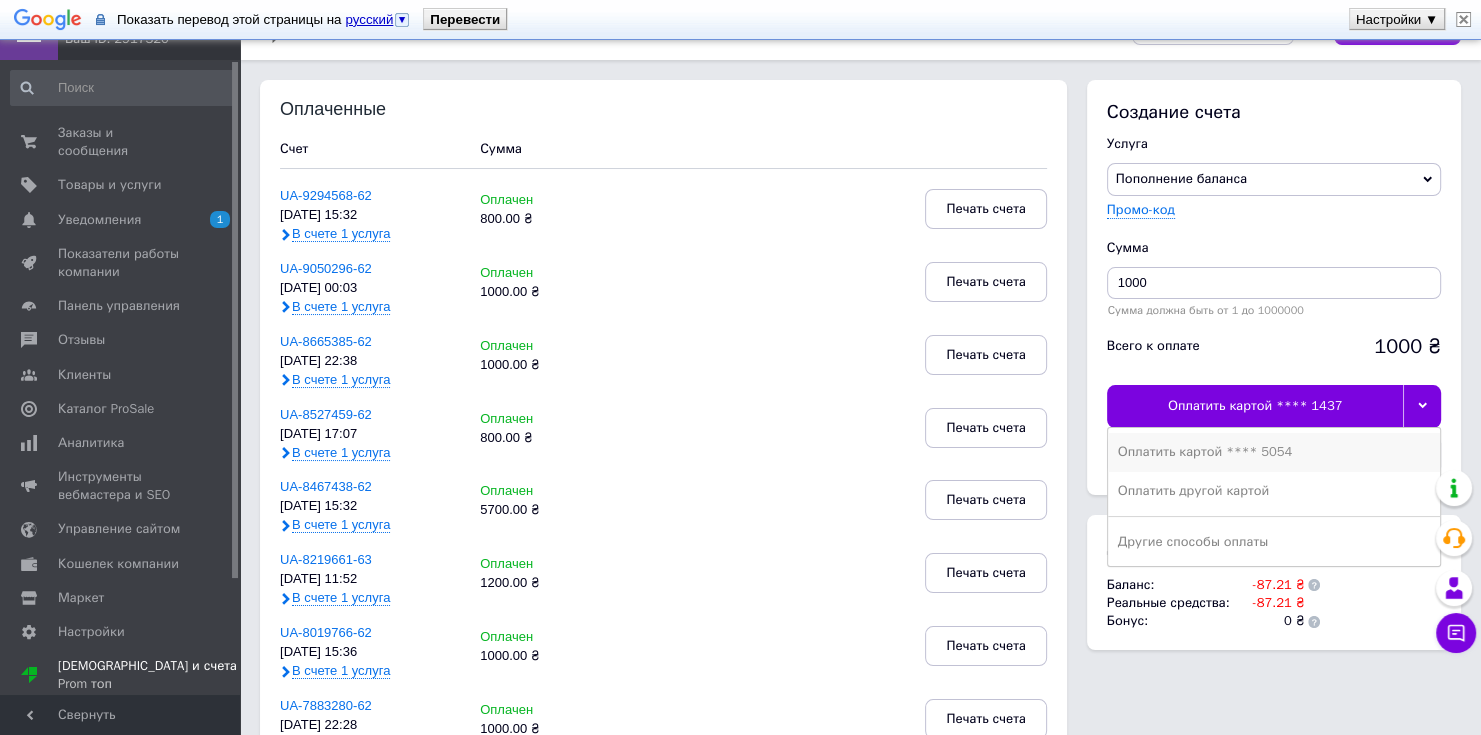 click on "Оплатить картой  **** 5054" at bounding box center [1274, 452] 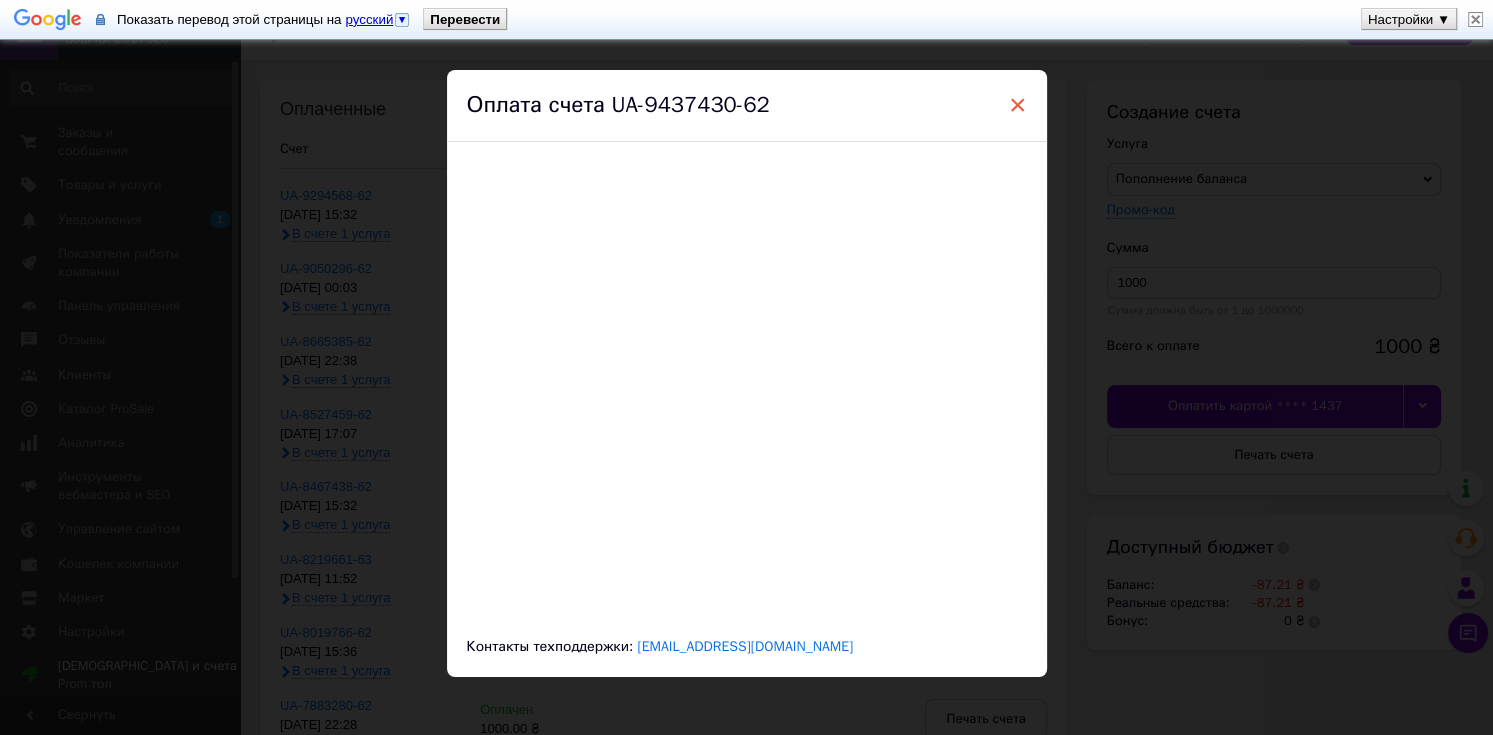 click on "×" at bounding box center (1018, 105) 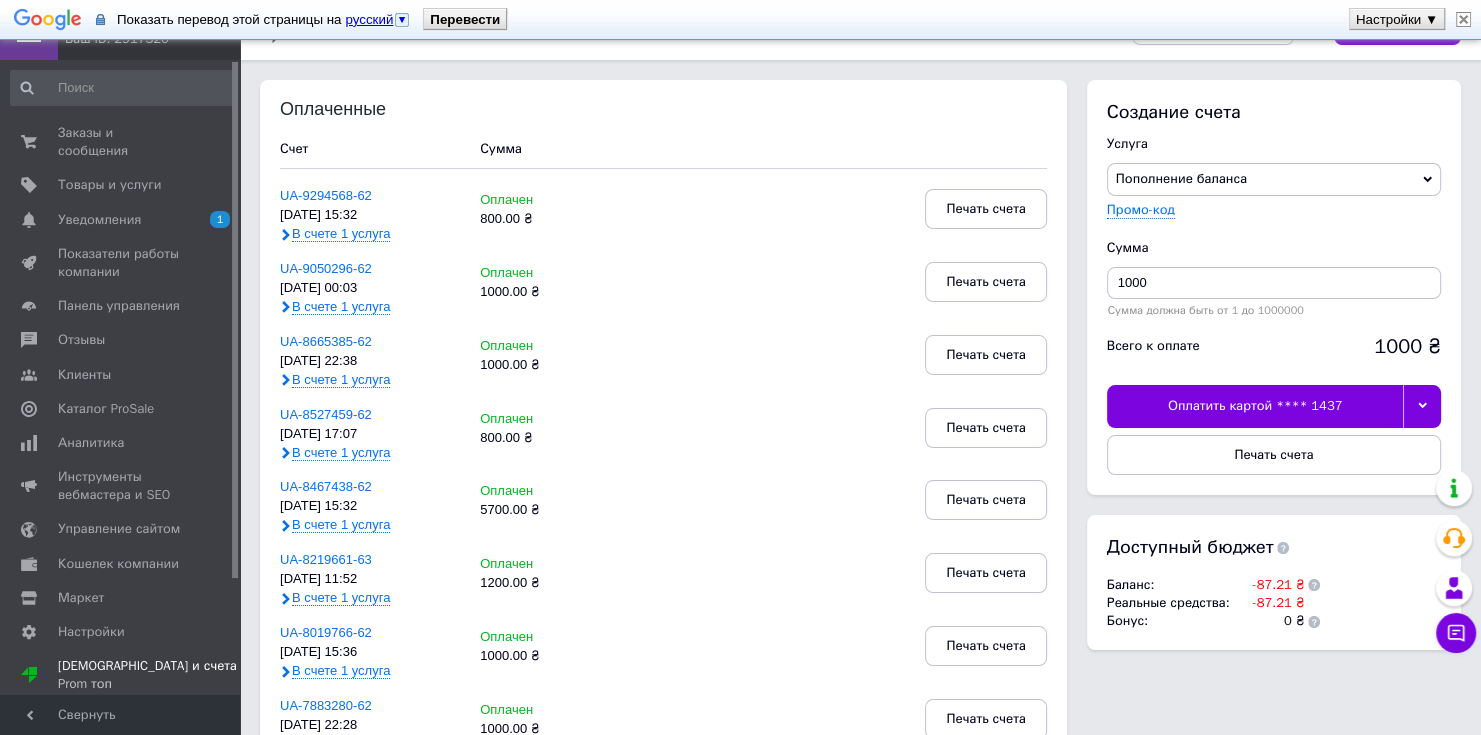 click at bounding box center (1422, 406) 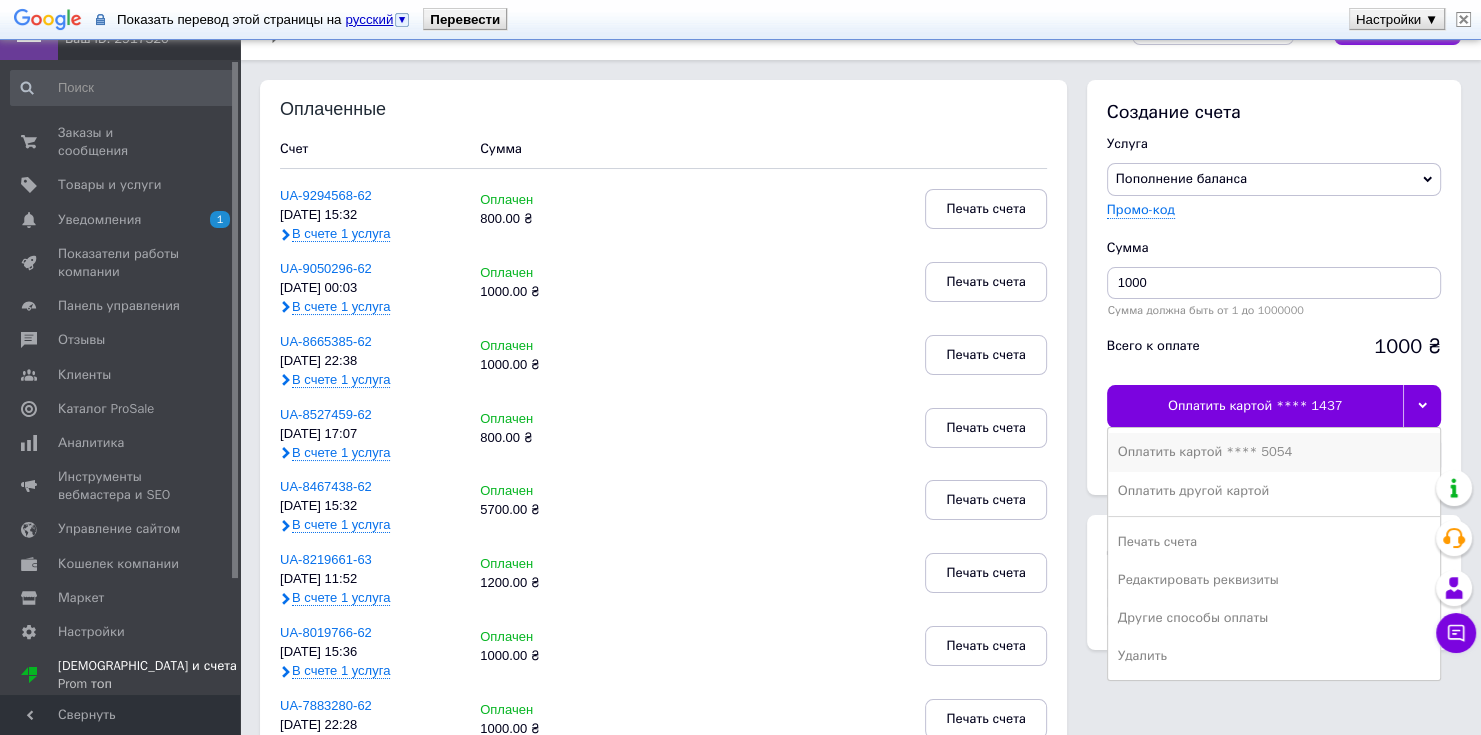 click on "Оплатить картой  **** 5054" at bounding box center [1274, 452] 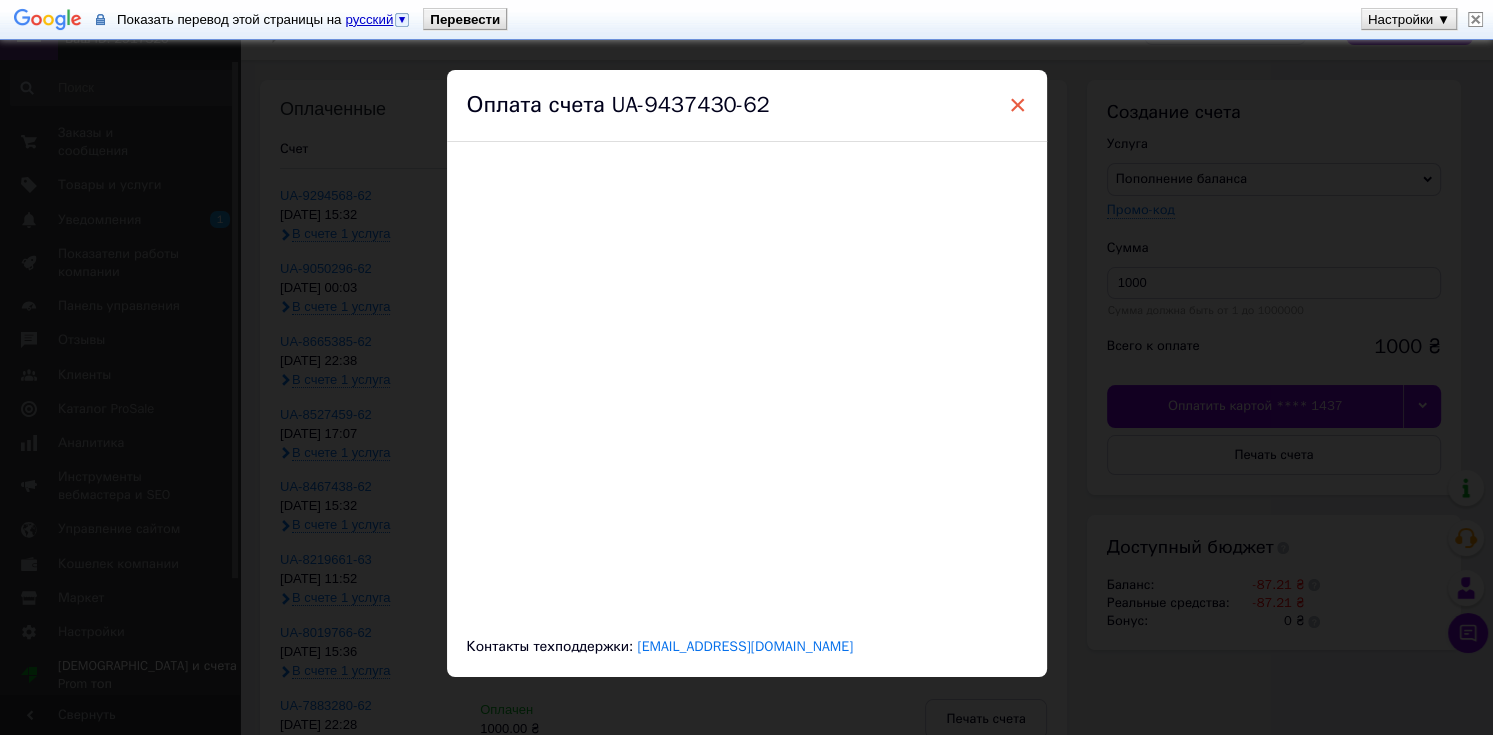 click on "×" at bounding box center (1018, 105) 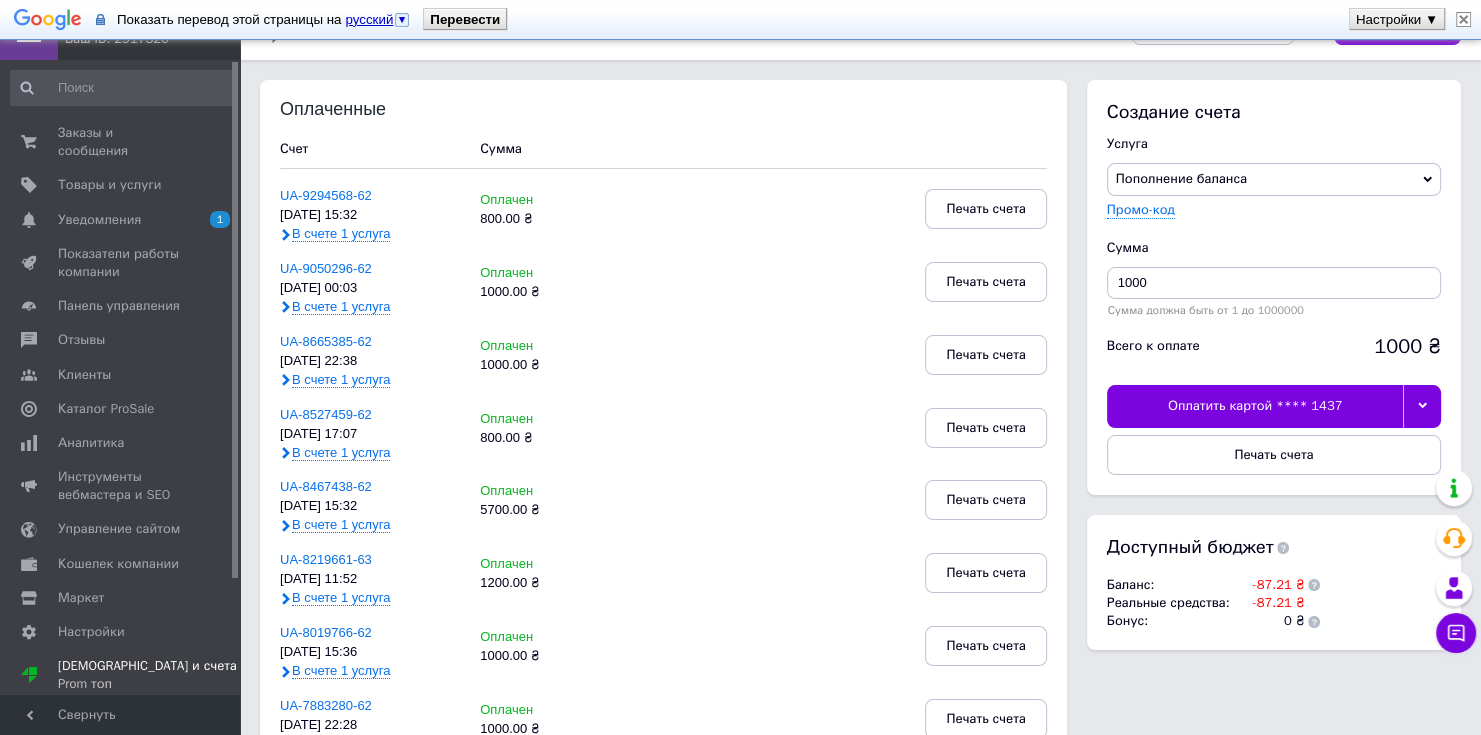 click on "Пополнение баланса" at bounding box center (1274, 179) 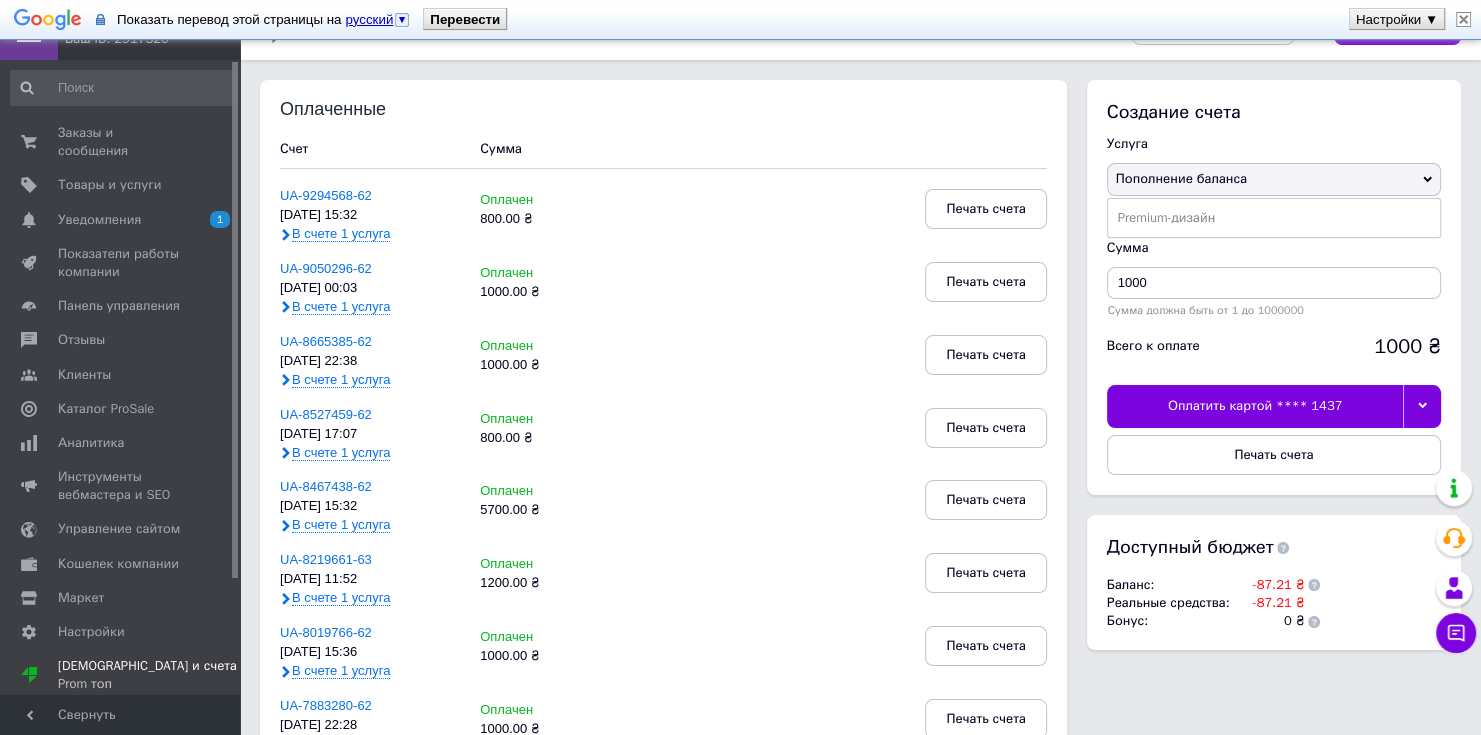 click on "Пополнение баланса" at bounding box center [1274, 179] 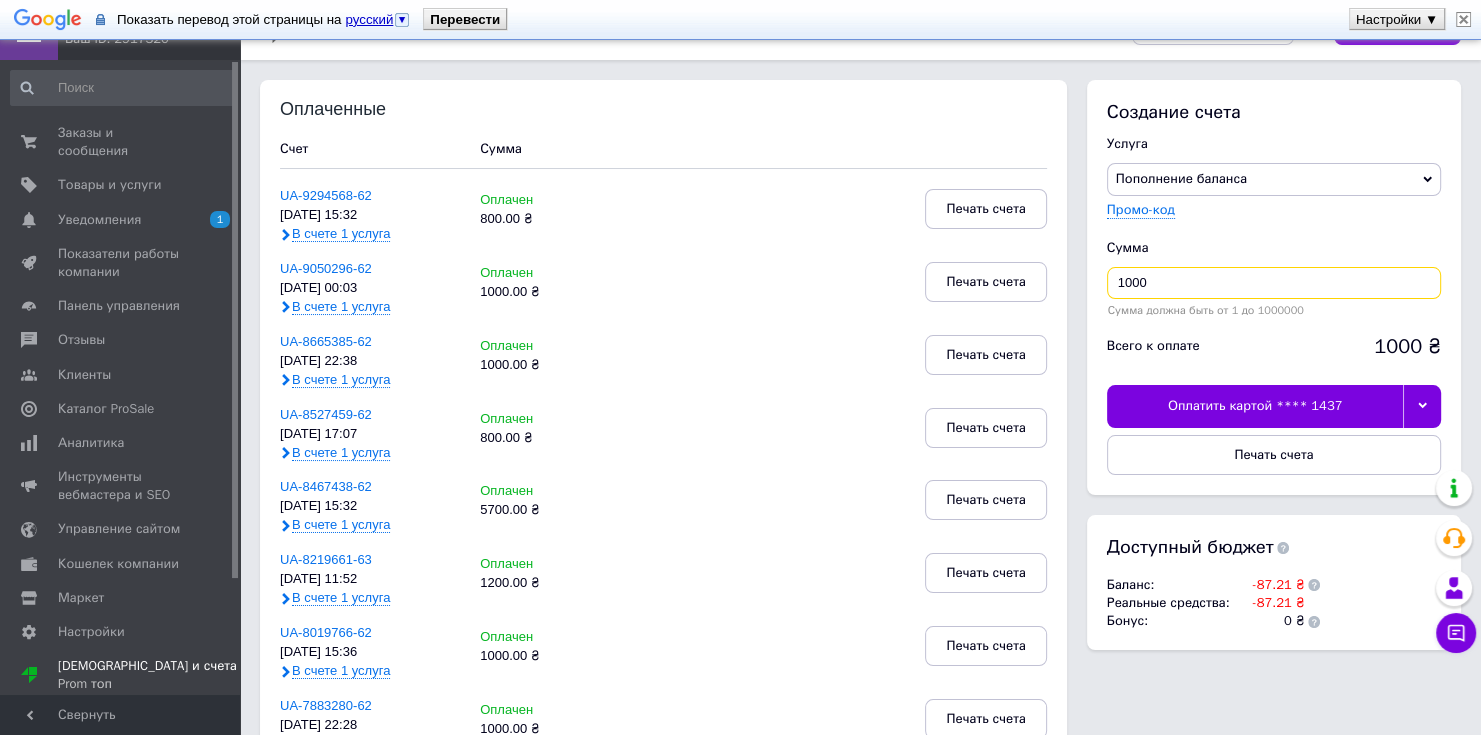 drag, startPoint x: 1152, startPoint y: 284, endPoint x: 1118, endPoint y: 284, distance: 34 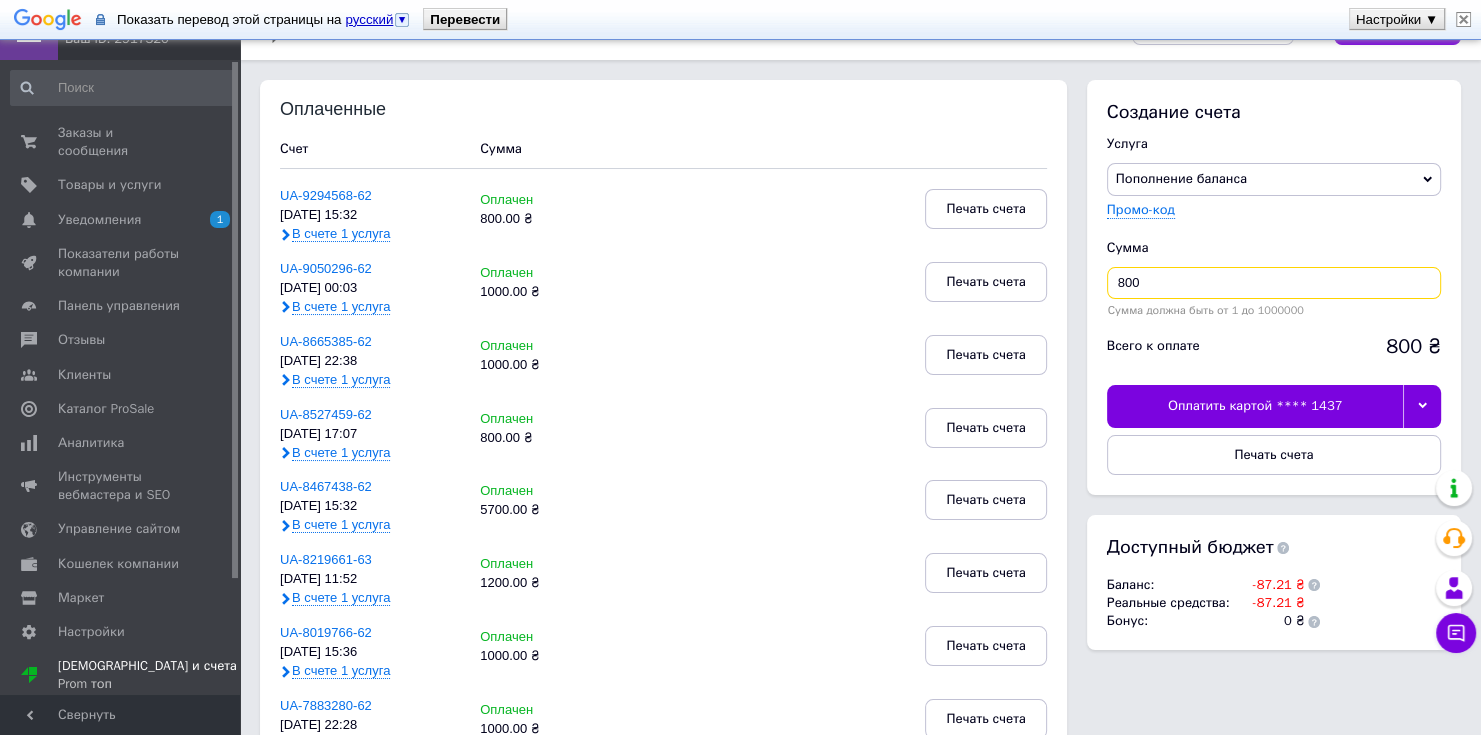 type on "800" 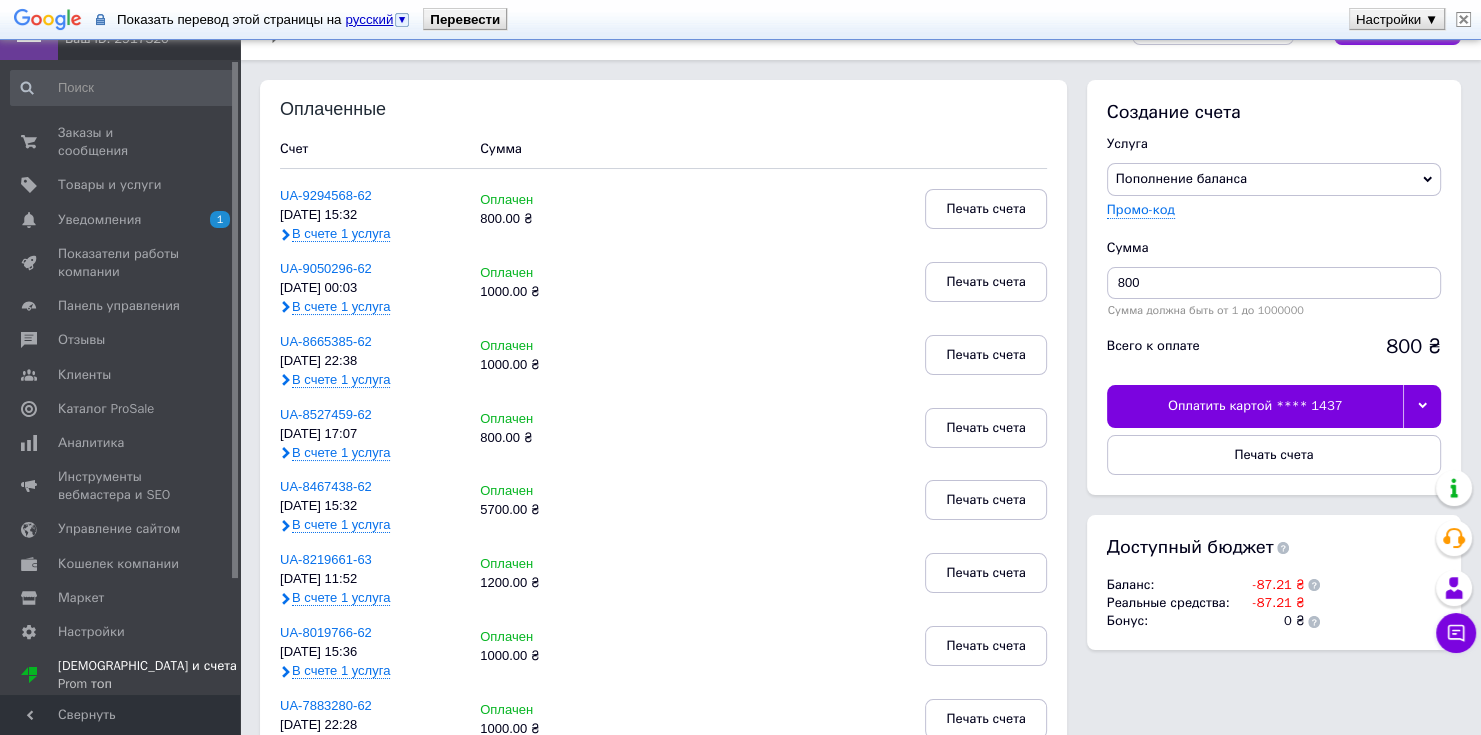 click on "Всего к оплате 800   ₴" at bounding box center (1274, 351) 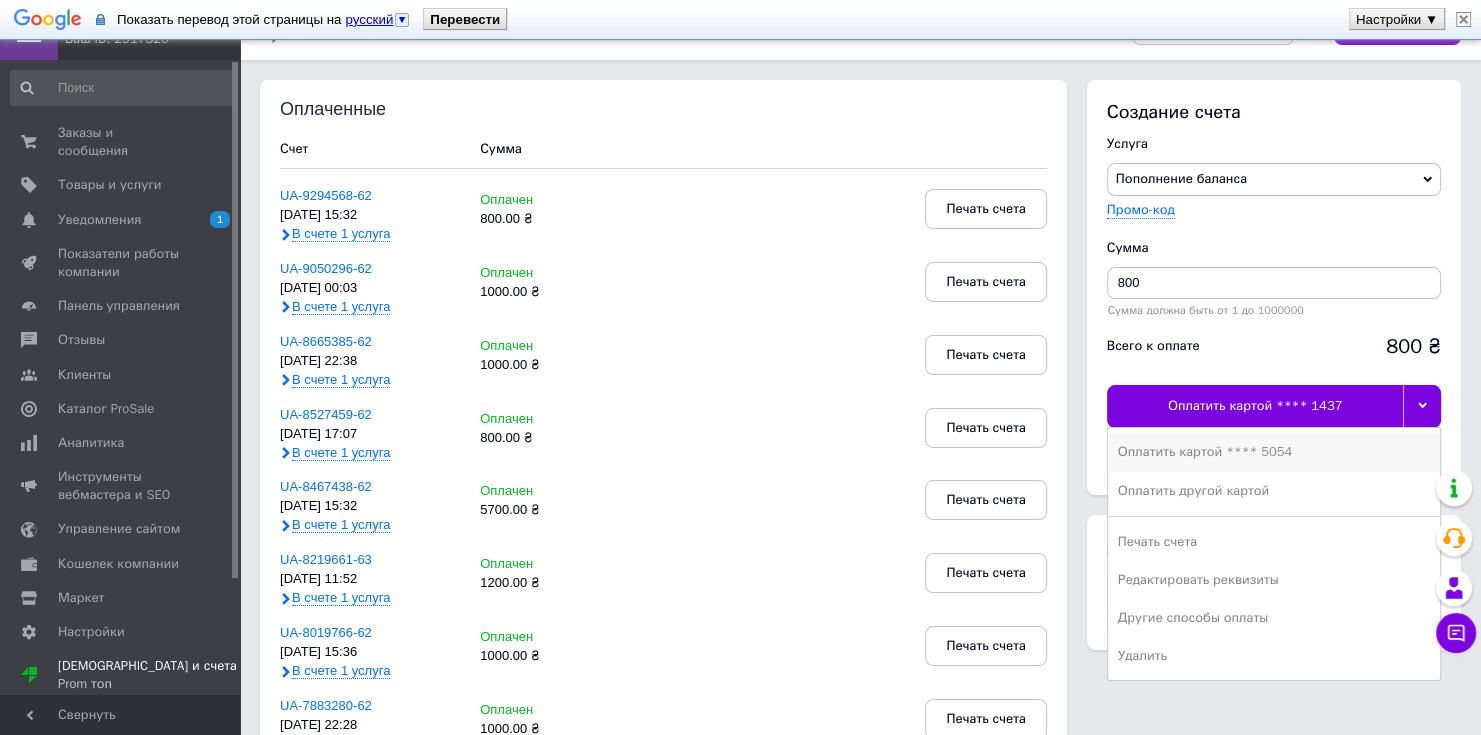 click on "Оплатить картой  **** 5054" at bounding box center (1274, 452) 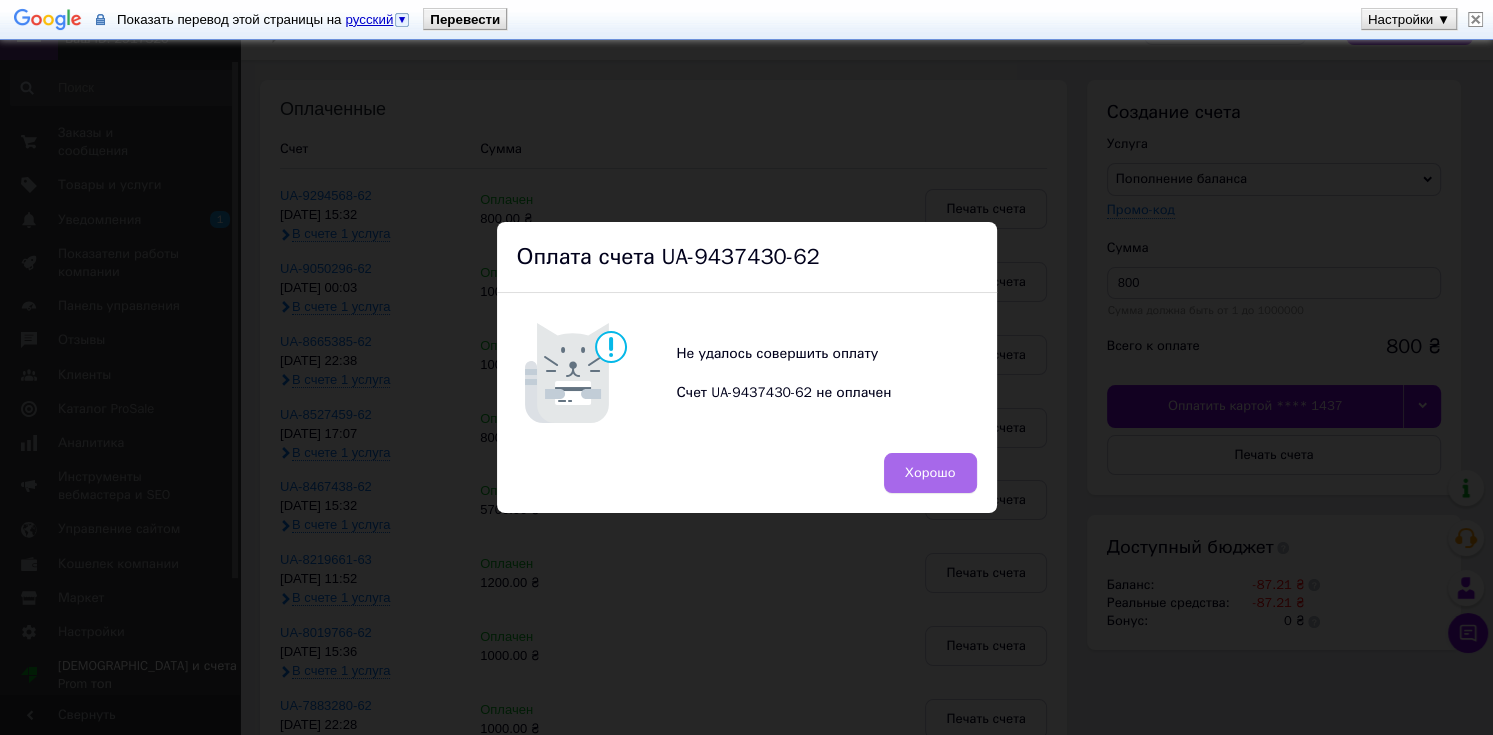 click on "Хорошо" at bounding box center (930, 473) 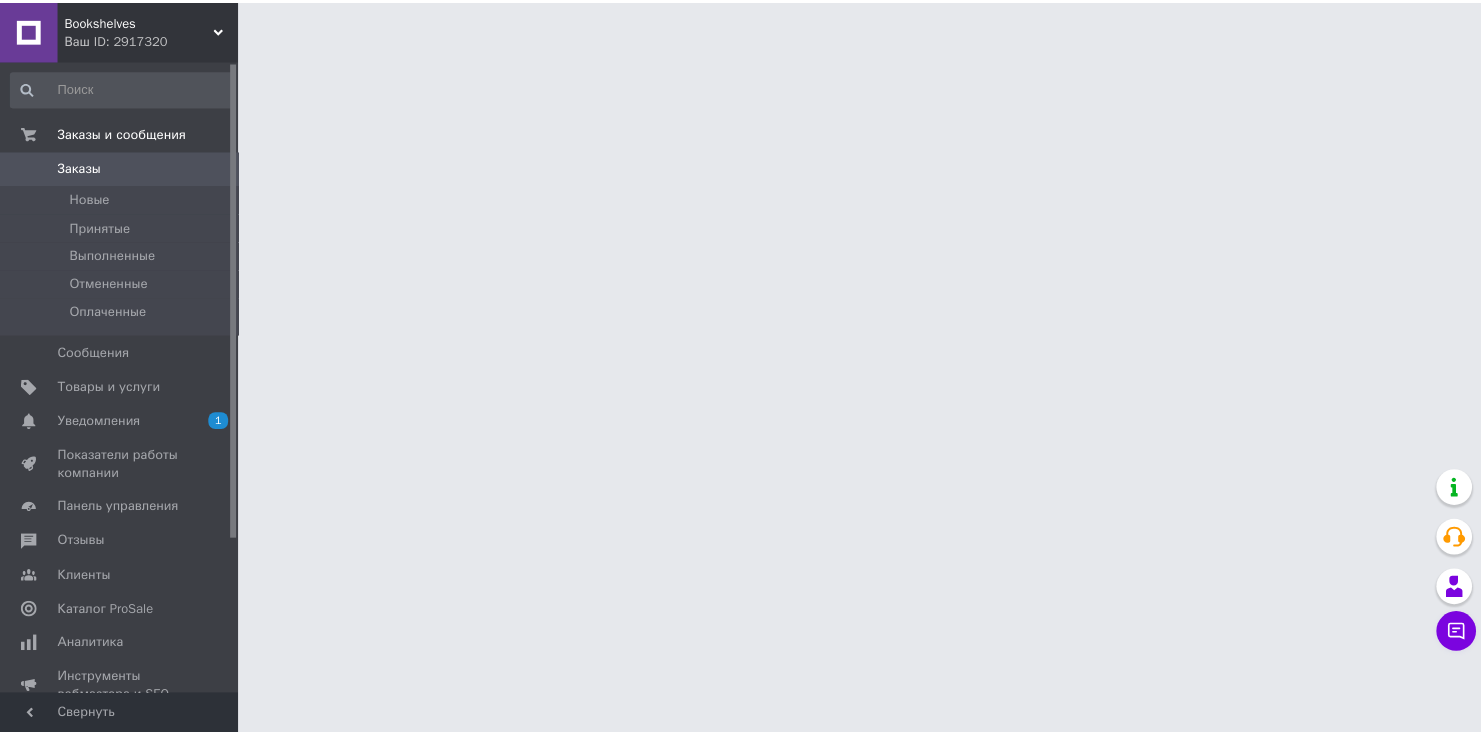 scroll, scrollTop: 0, scrollLeft: 0, axis: both 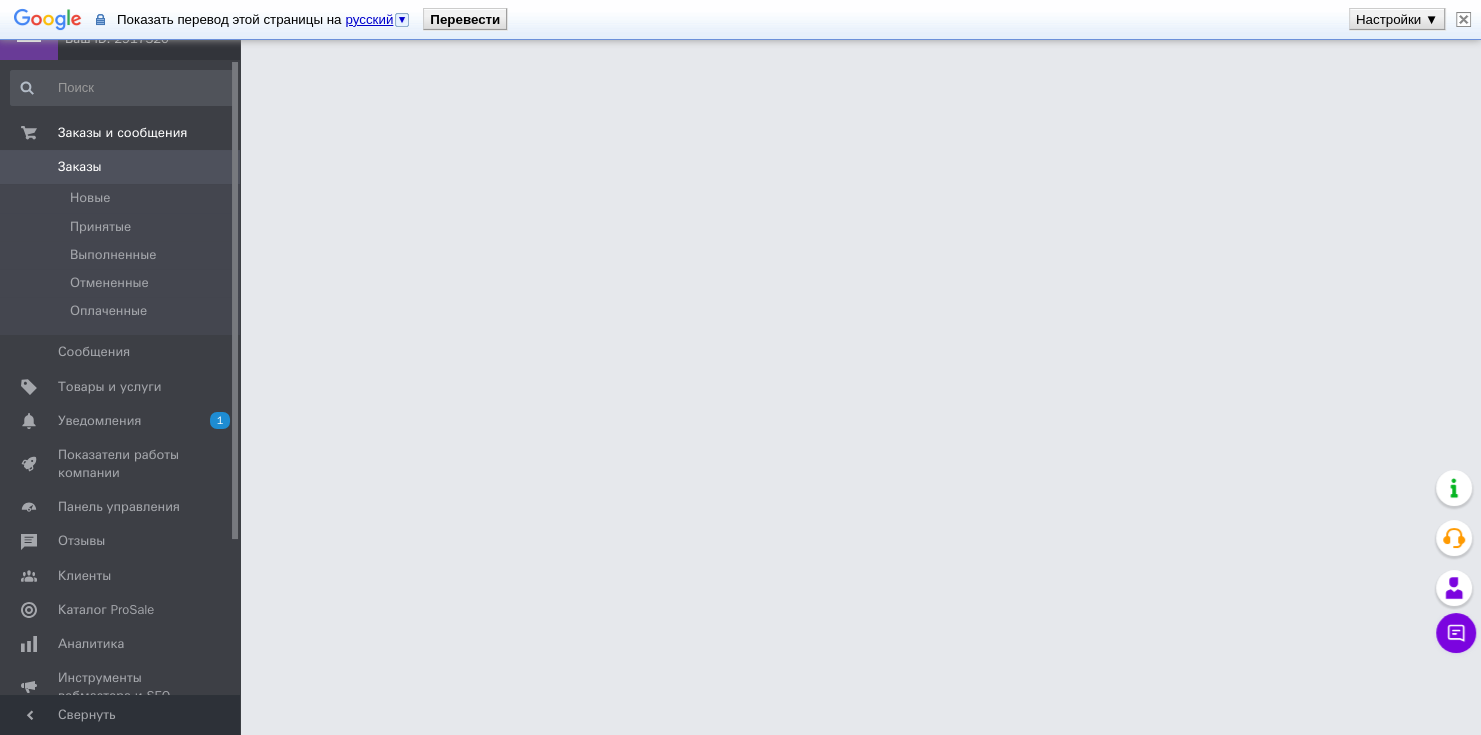 click at bounding box center (1463, 19) 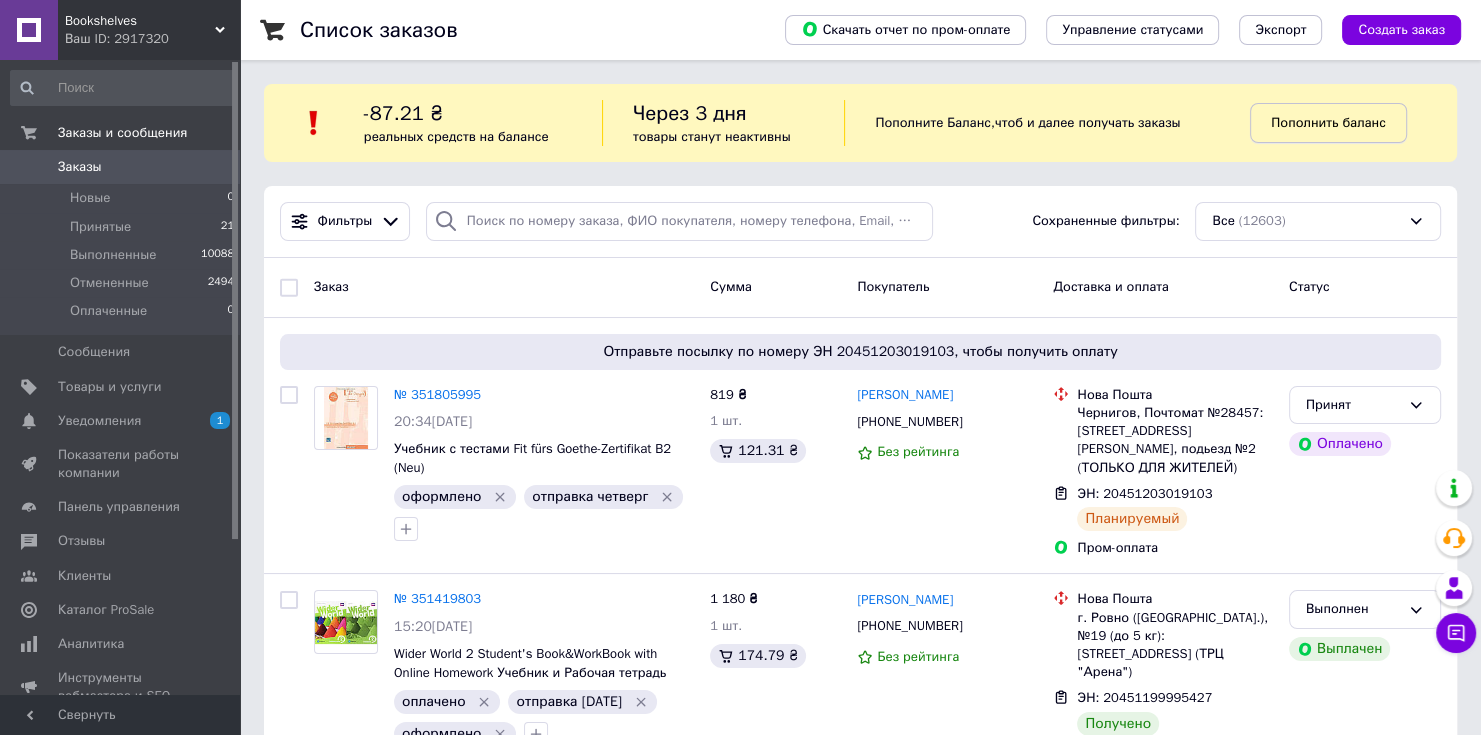 click on "Пополнить баланс" at bounding box center (1328, 122) 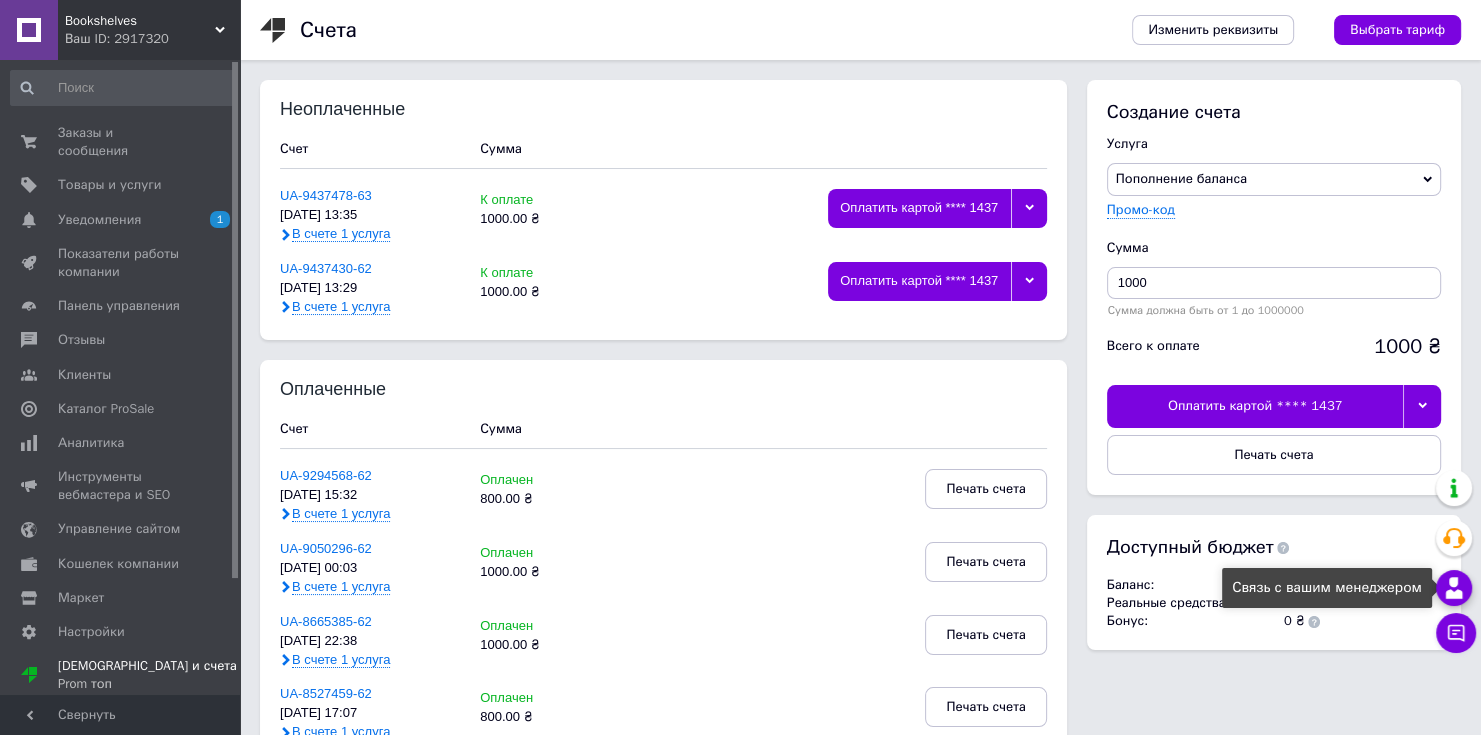 click 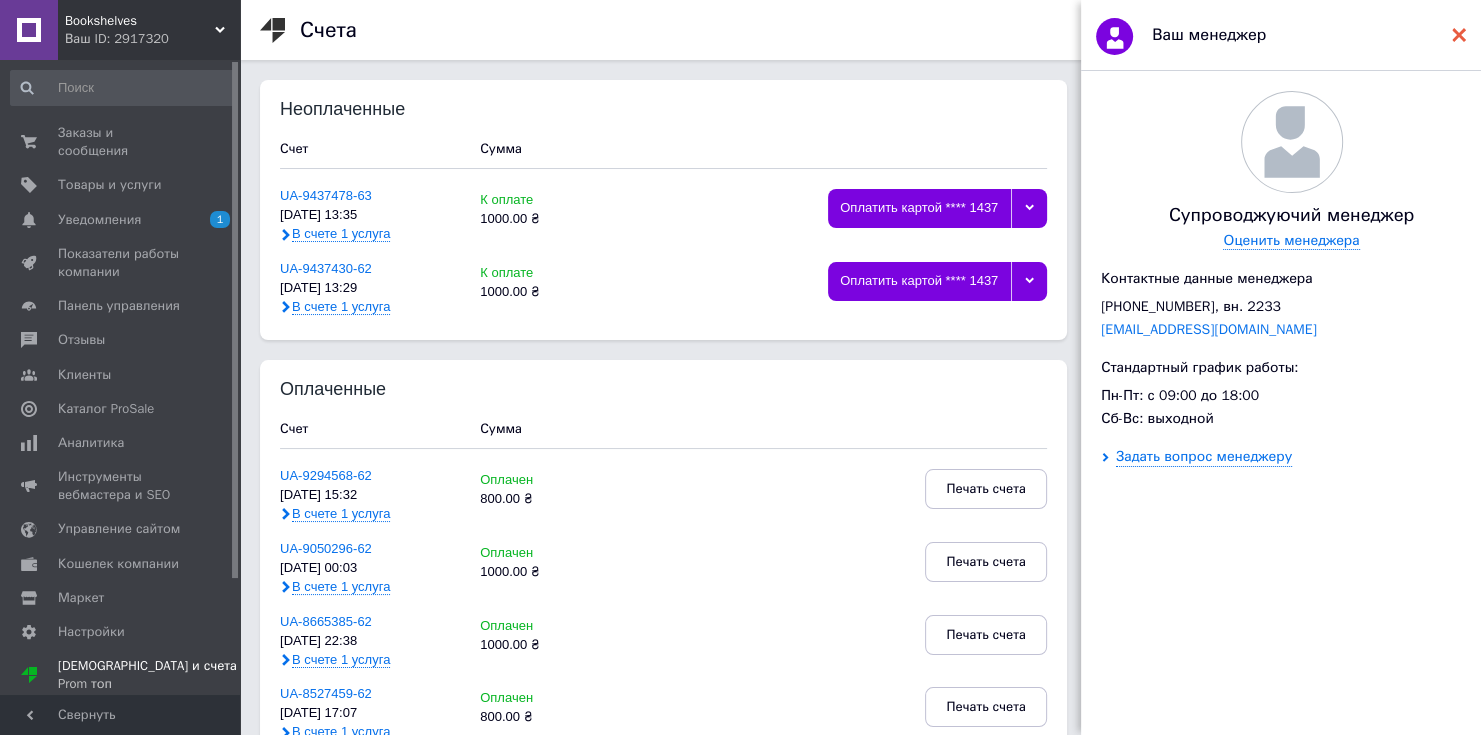 click 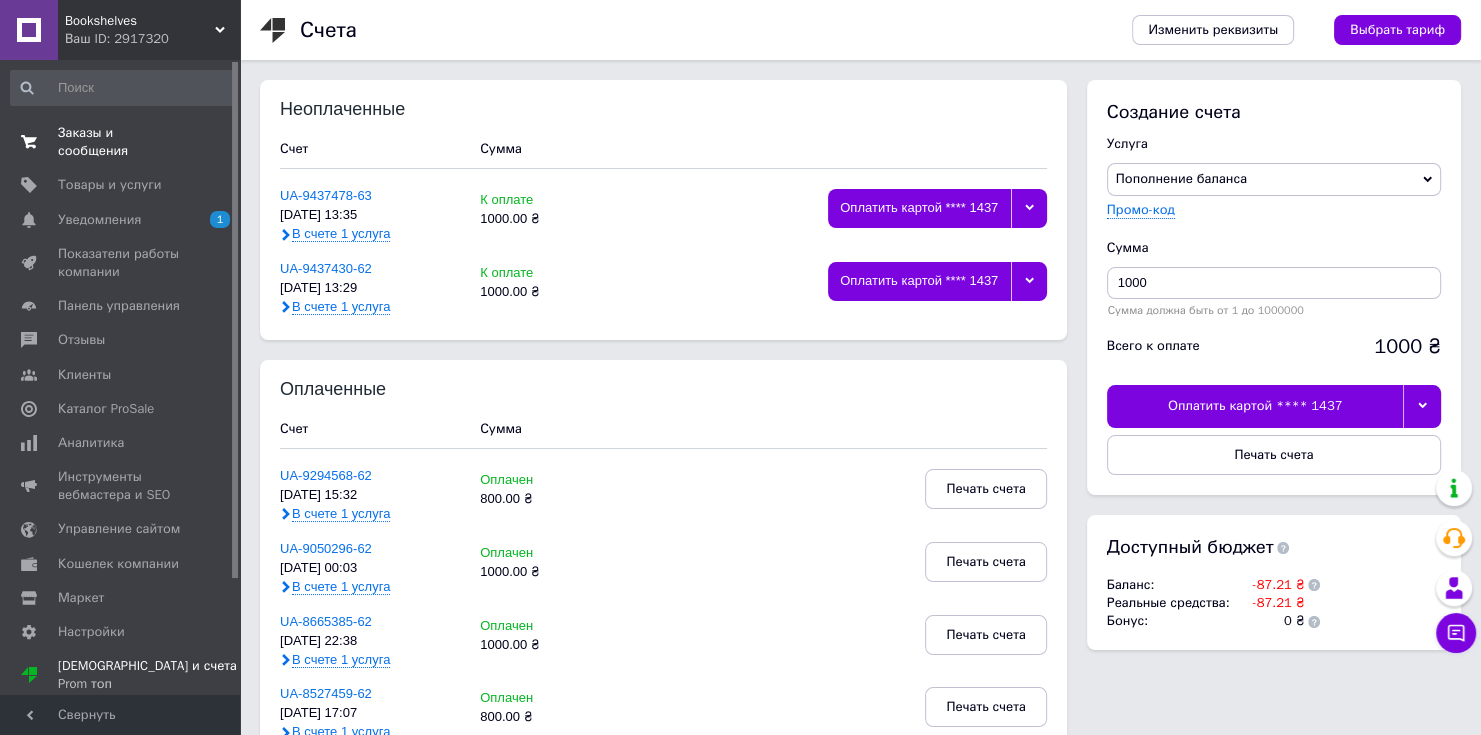 click on "Заказы и сообщения" at bounding box center [121, 142] 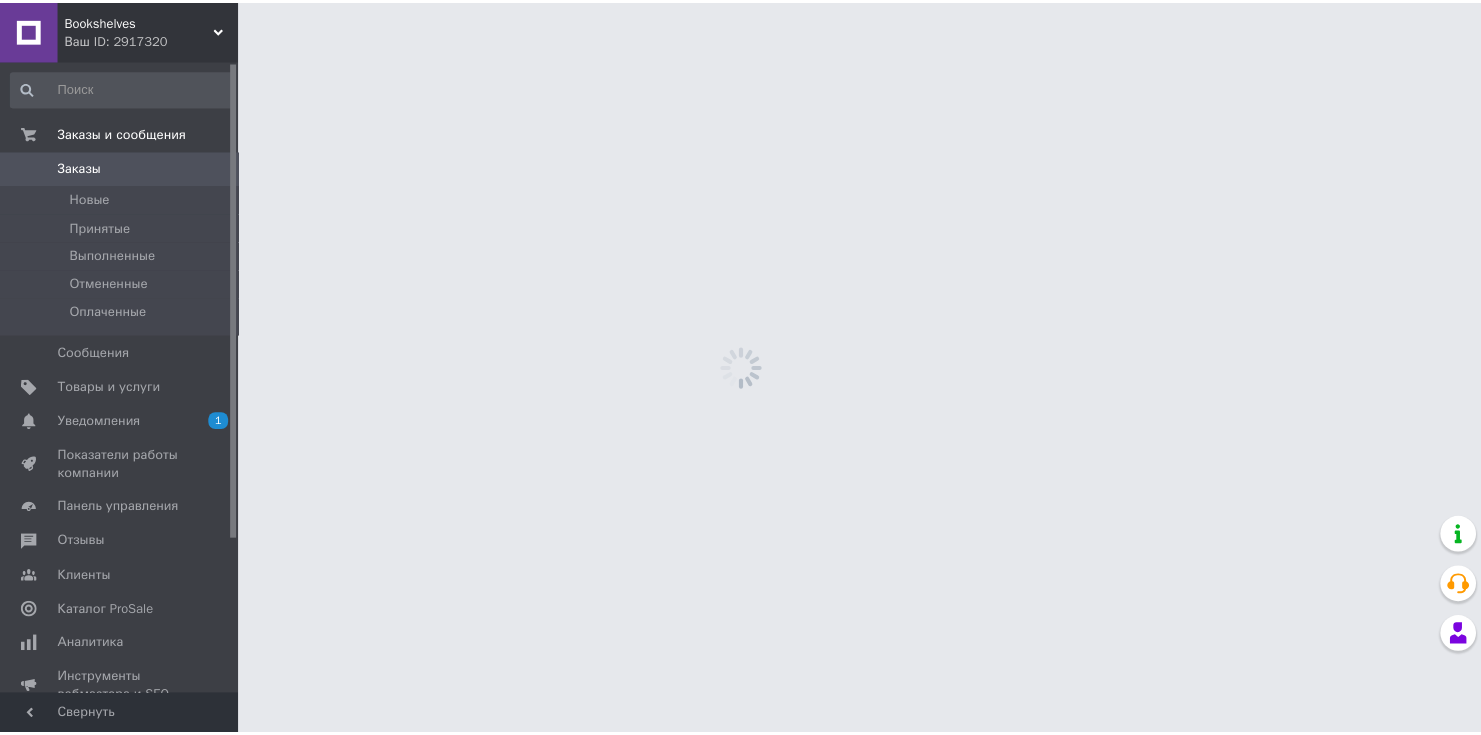 scroll, scrollTop: 0, scrollLeft: 0, axis: both 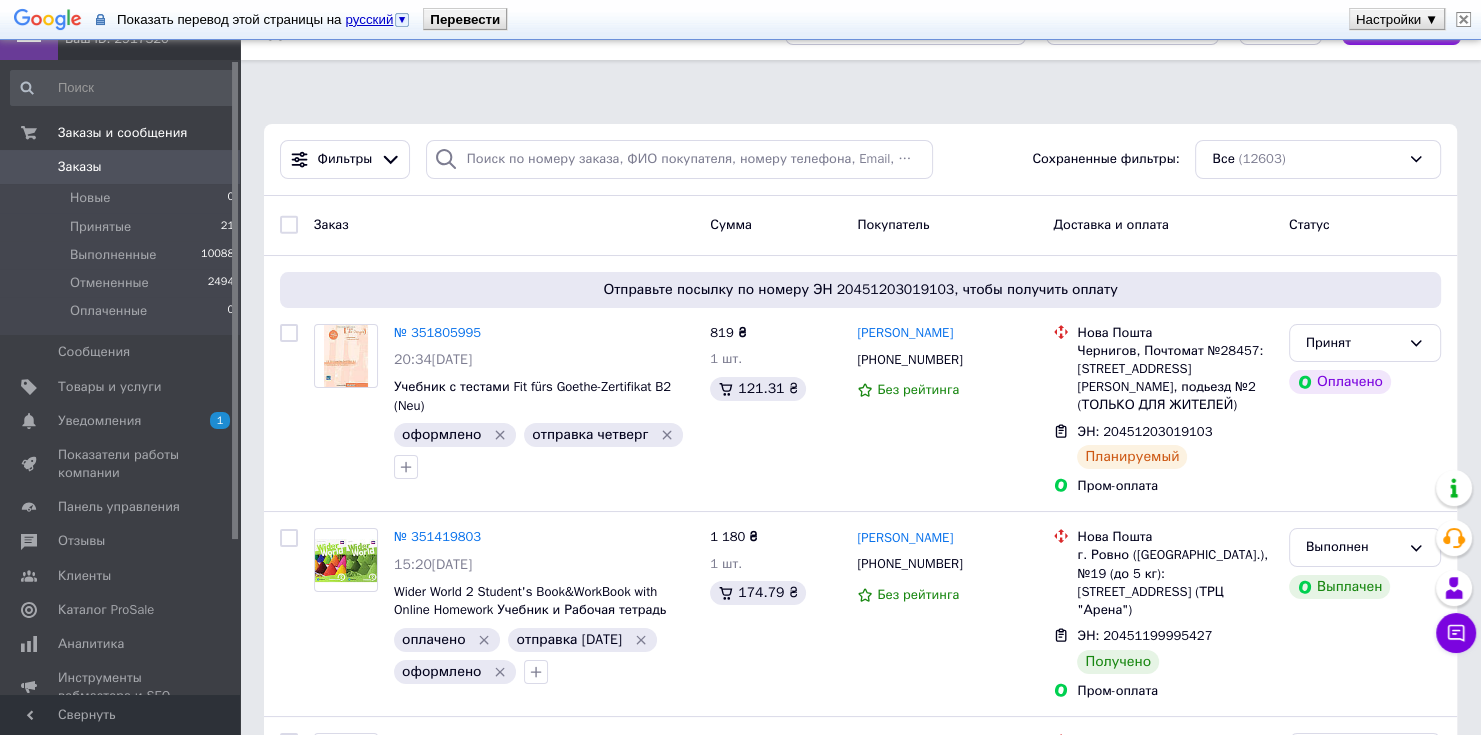 click at bounding box center [1463, 19] 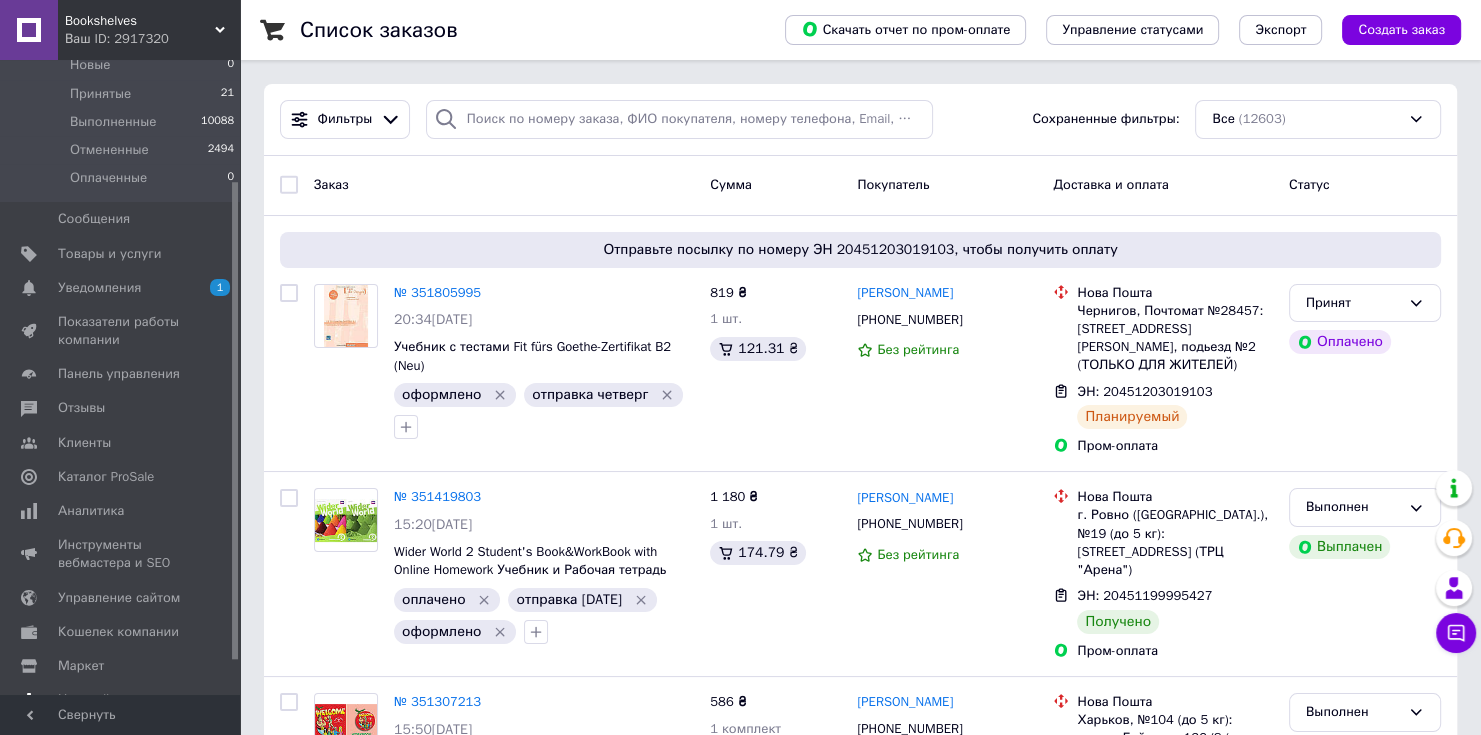 scroll, scrollTop: 207, scrollLeft: 0, axis: vertical 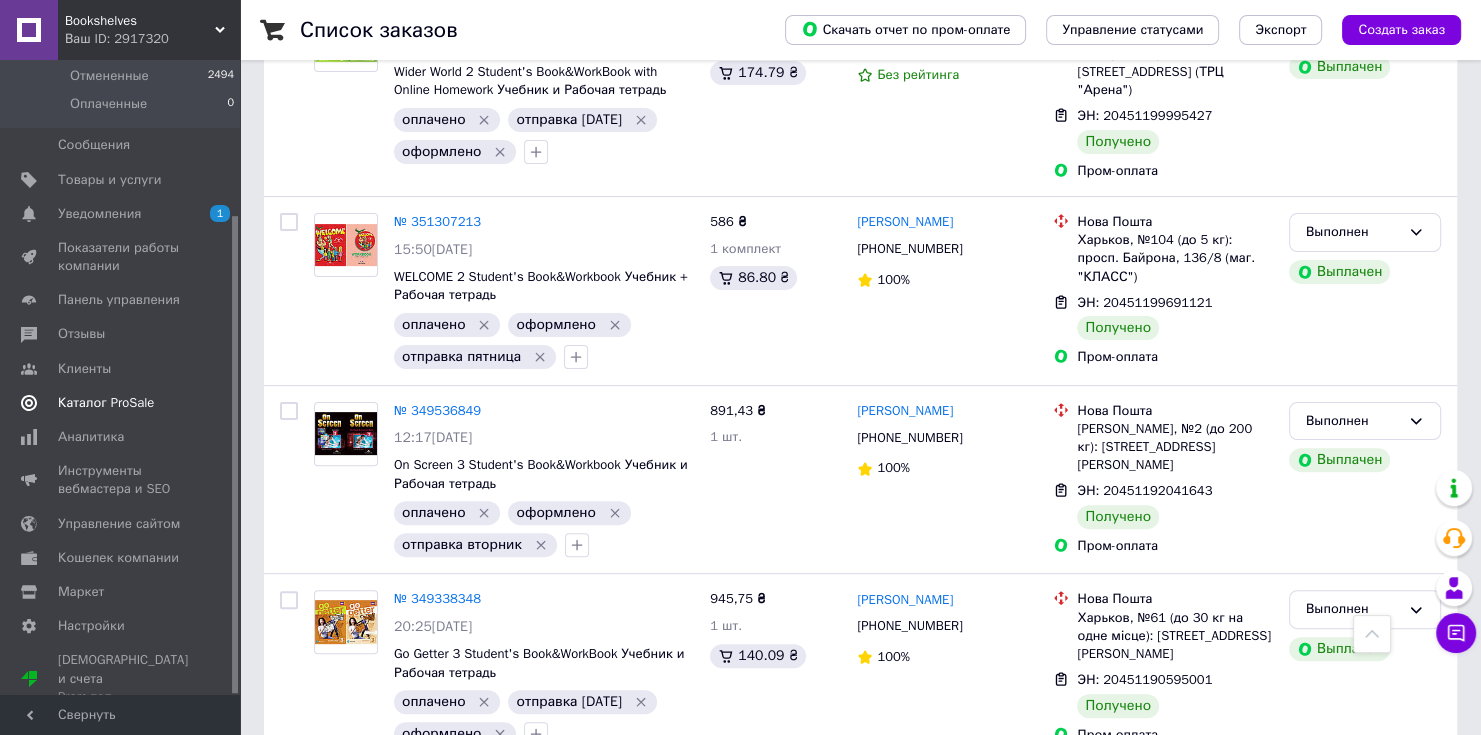 click on "Каталог ProSale" at bounding box center [106, 403] 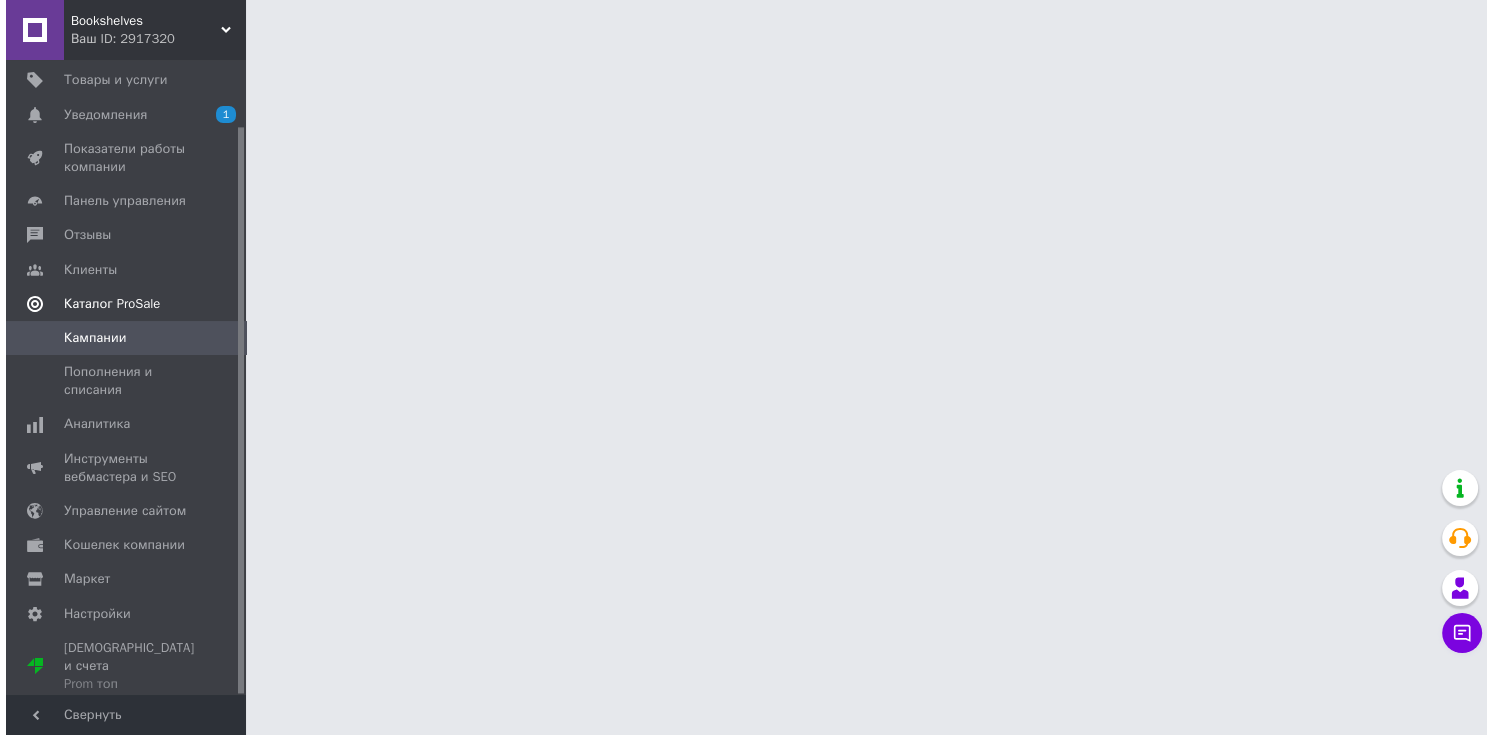 scroll, scrollTop: 0, scrollLeft: 0, axis: both 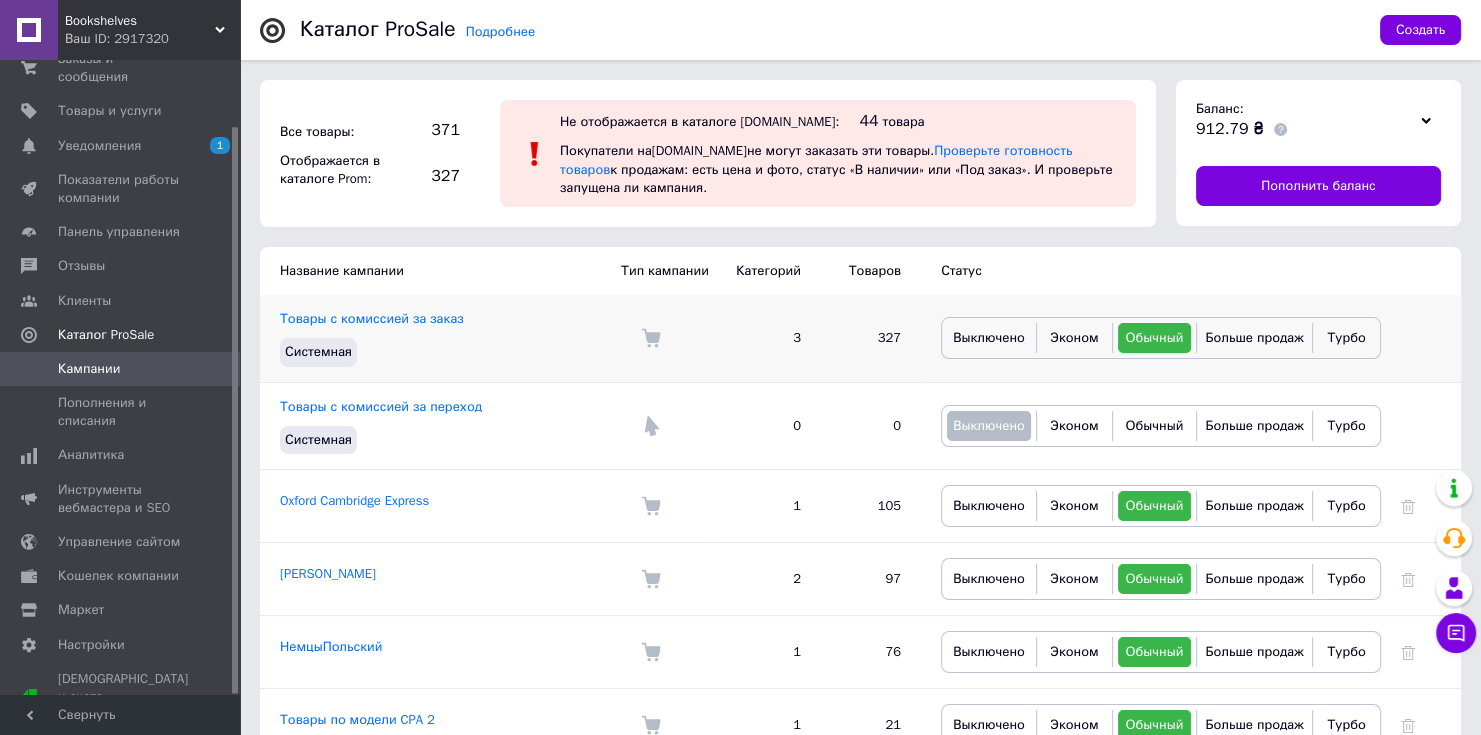 click on "Обычный" at bounding box center (1154, 337) 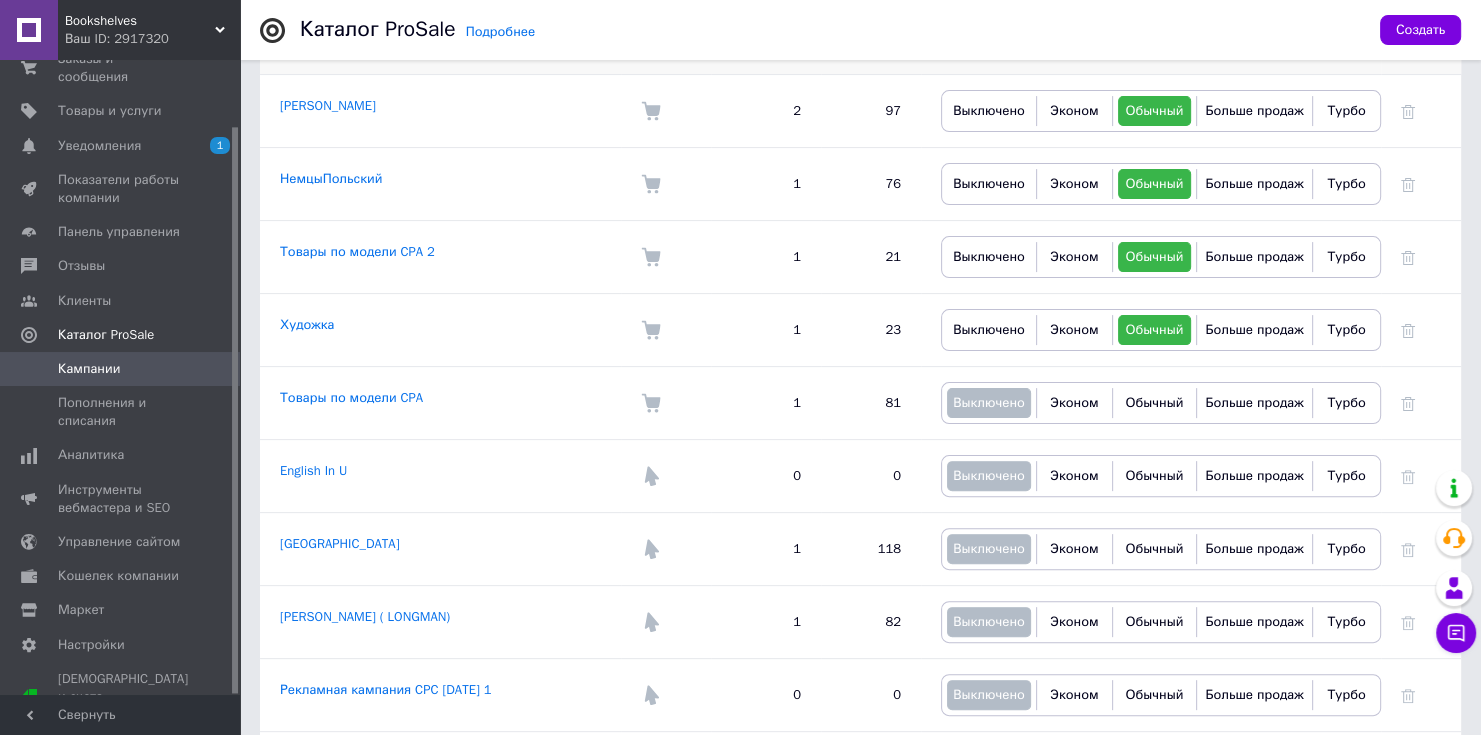 scroll, scrollTop: 222, scrollLeft: 0, axis: vertical 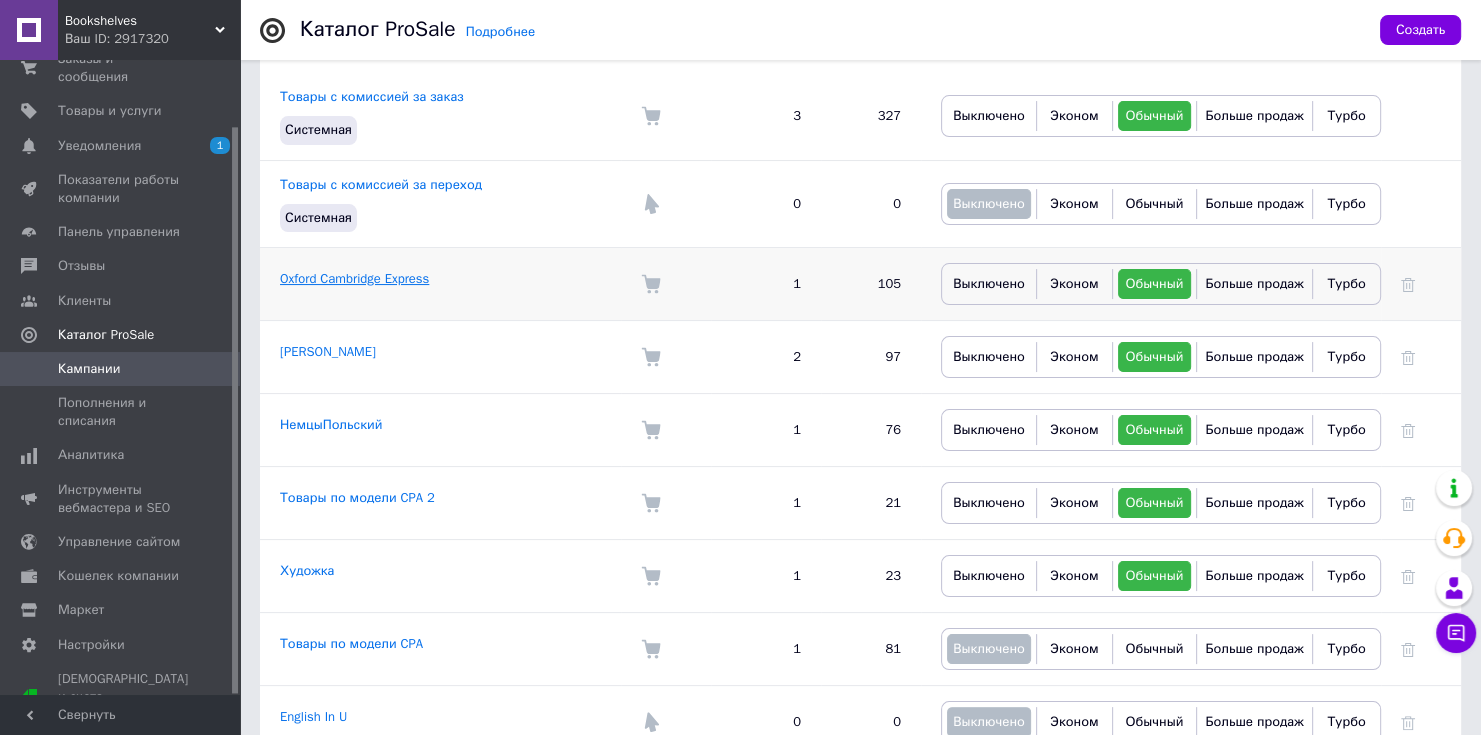 click on "Oxford Cambridge Express" at bounding box center (354, 278) 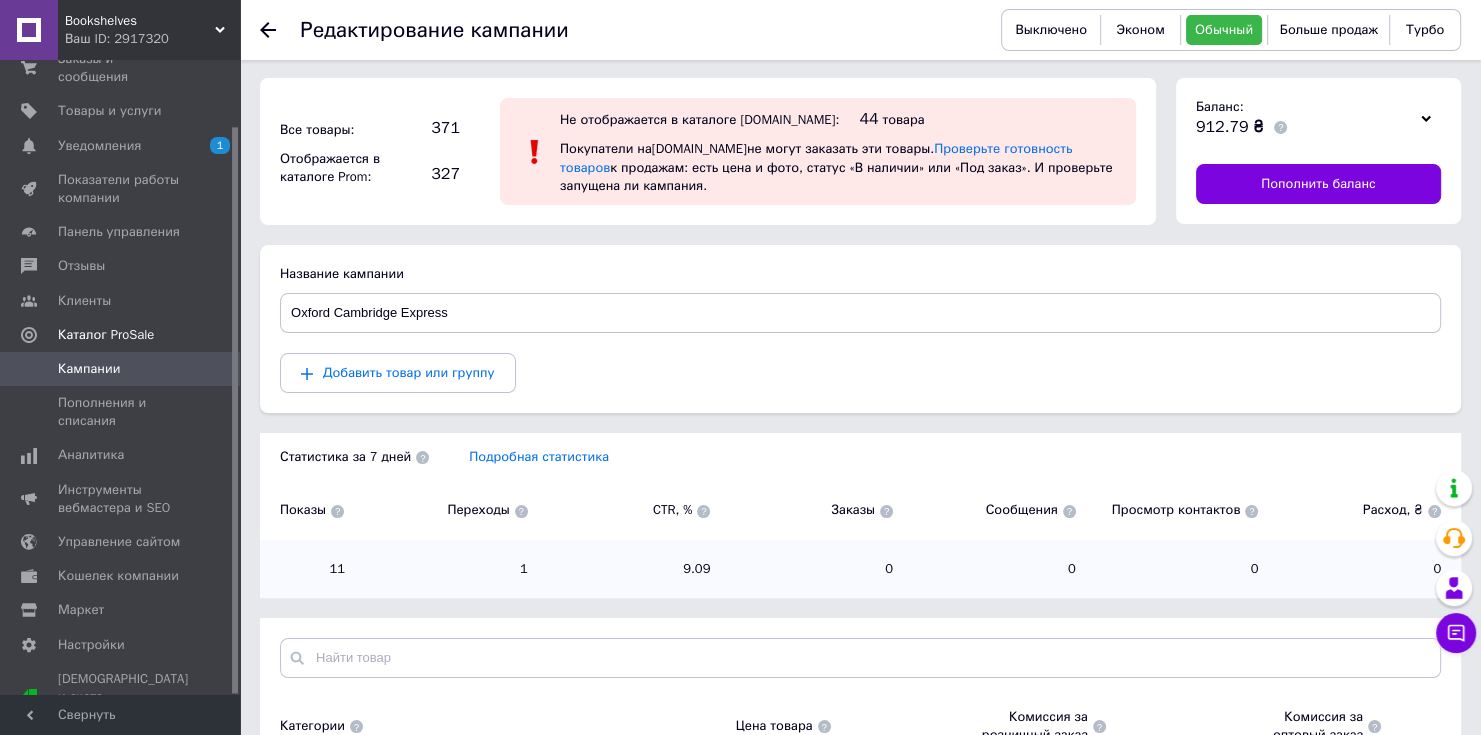 scroll, scrollTop: 0, scrollLeft: 0, axis: both 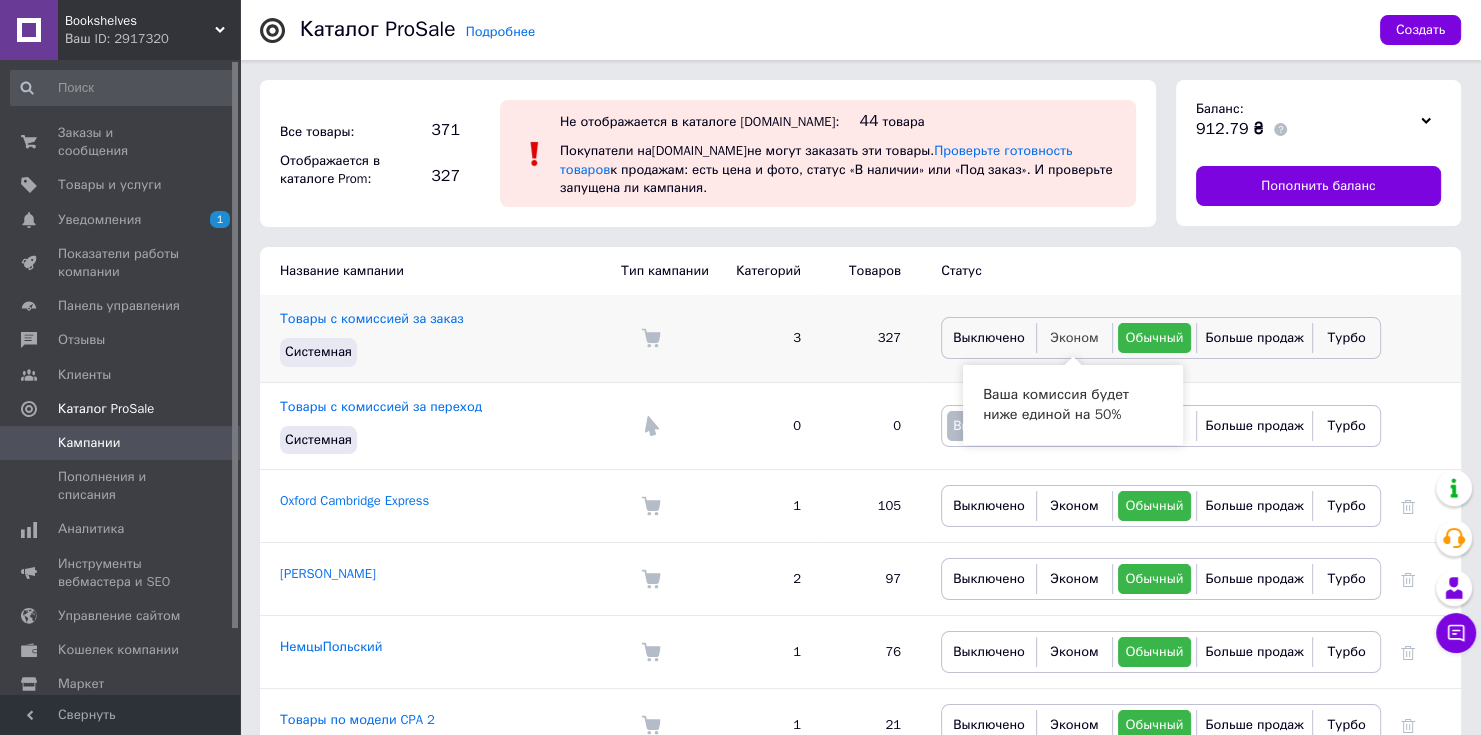 click on "Эконом" at bounding box center [1074, 337] 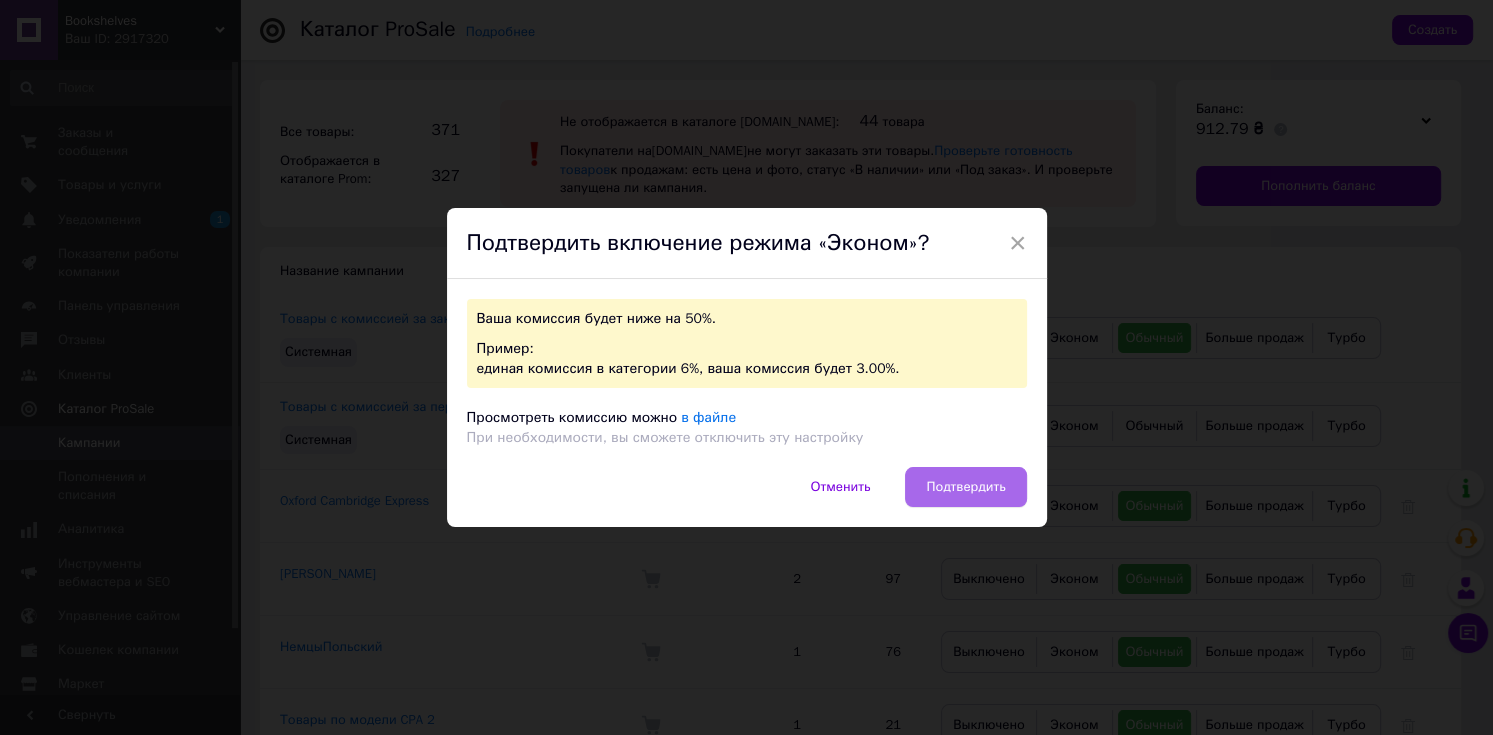 click on "Подтвердить" at bounding box center (965, 487) 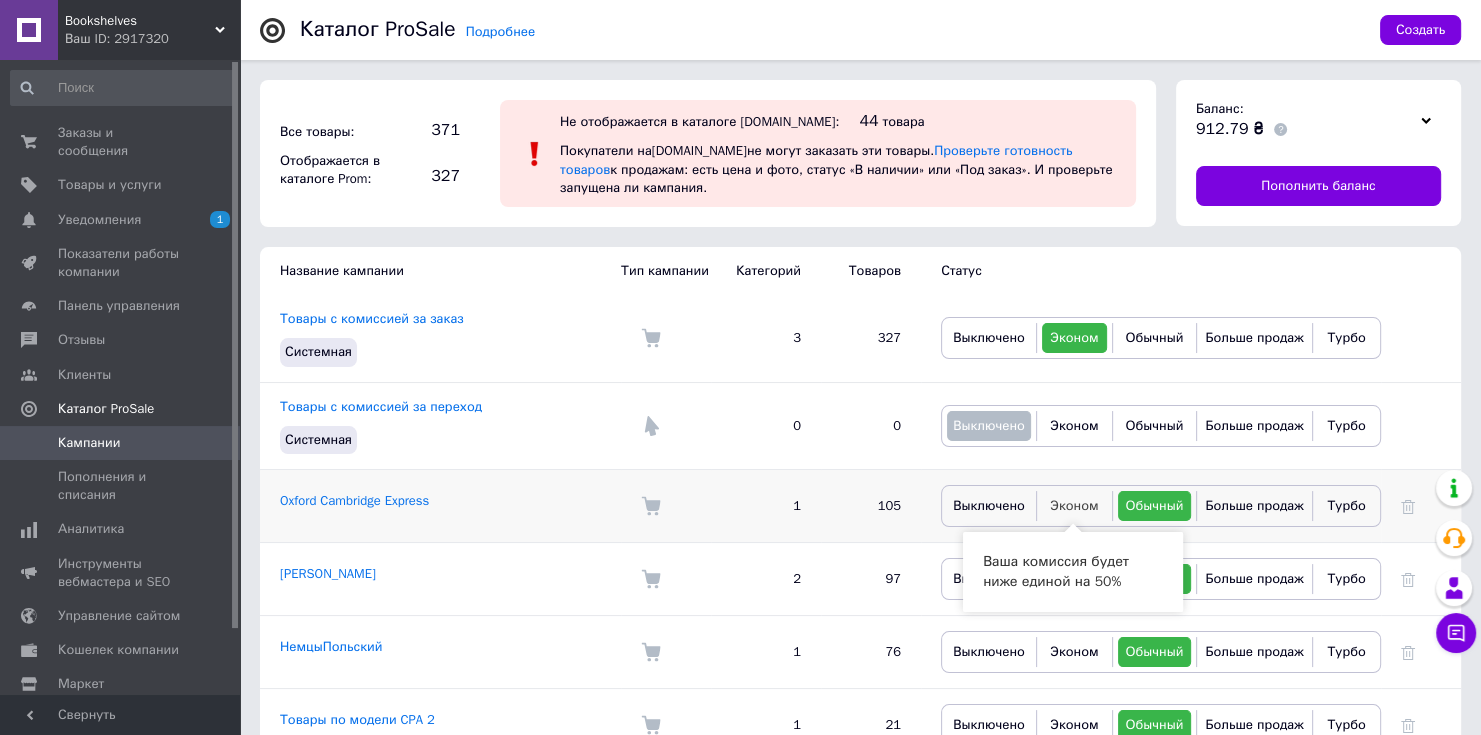 click on "Эконом" at bounding box center [1074, 505] 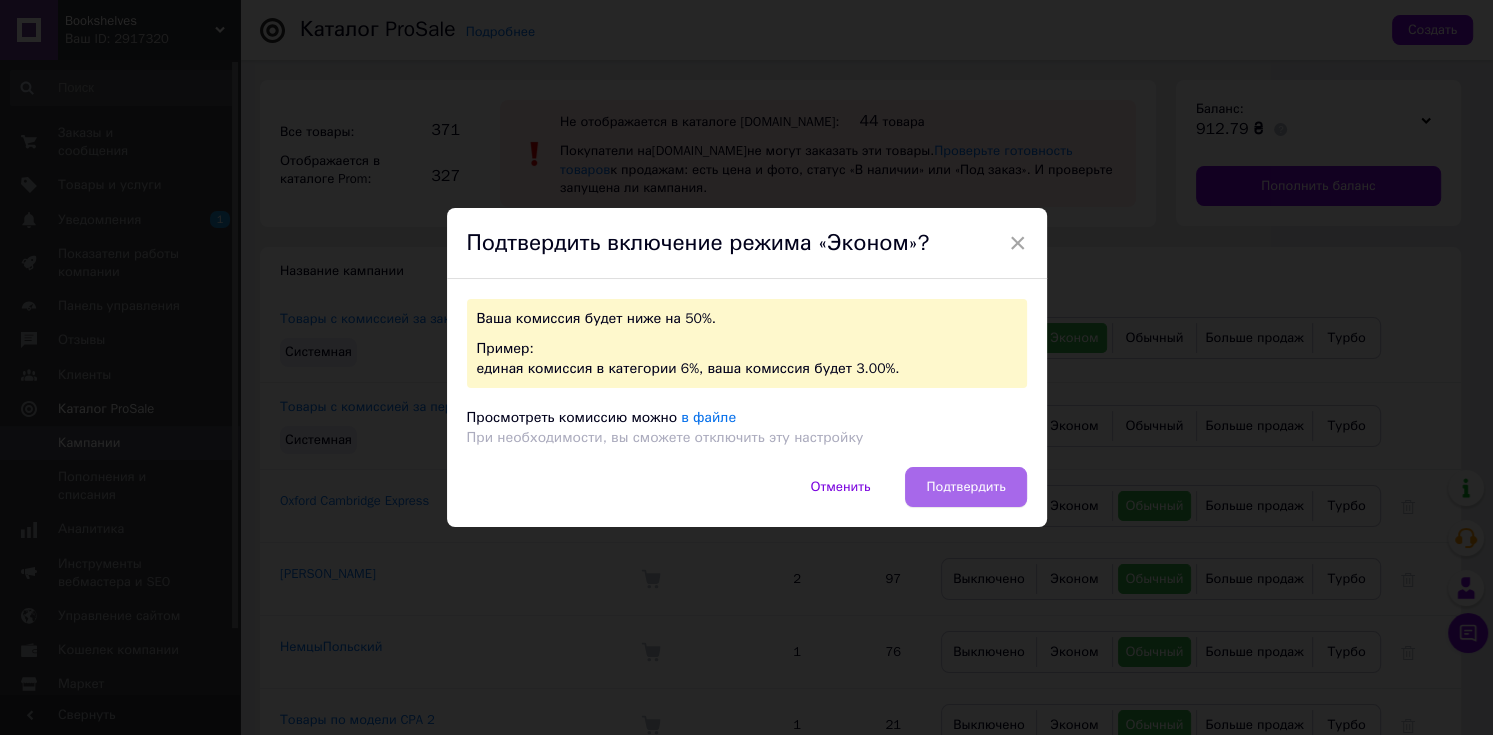 click on "Подтвердить" at bounding box center (965, 487) 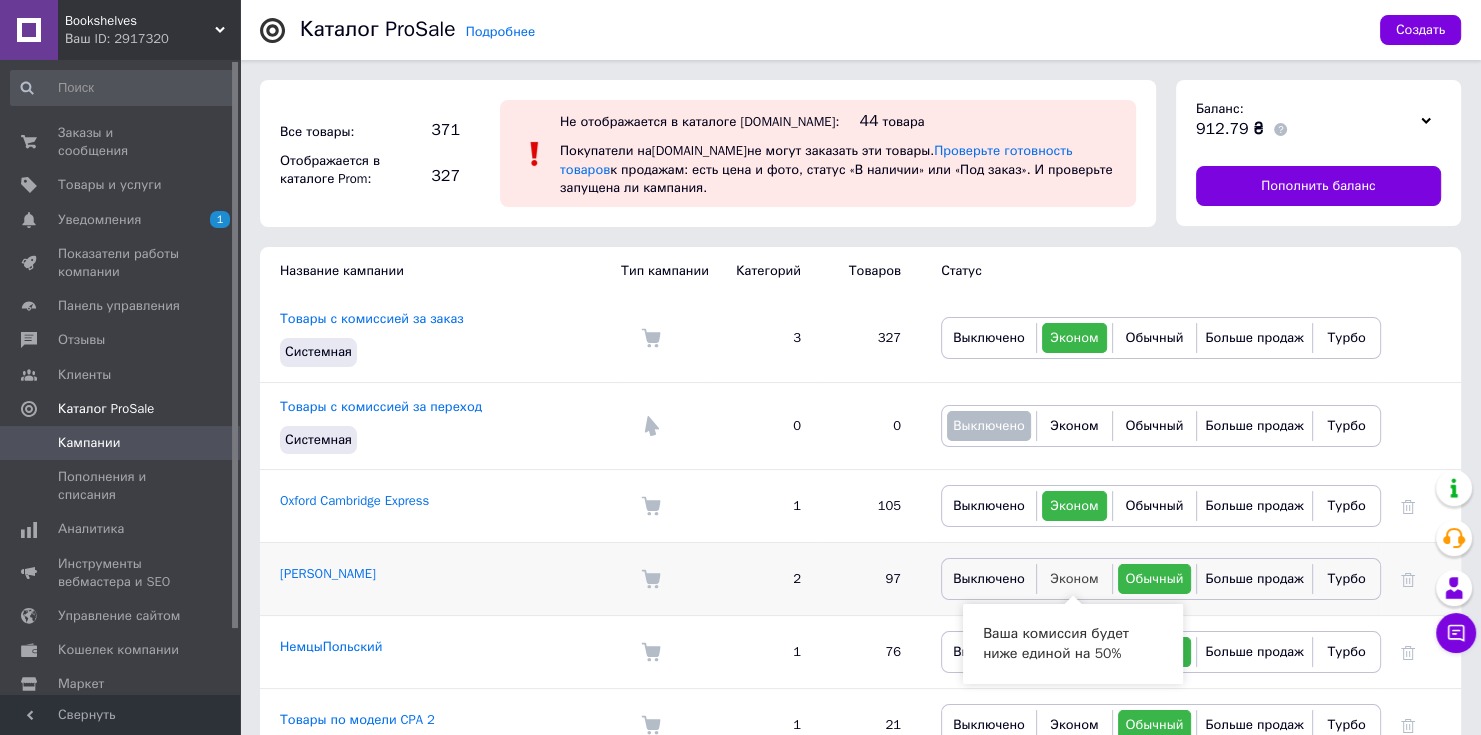 click on "Эконом" at bounding box center [1074, 578] 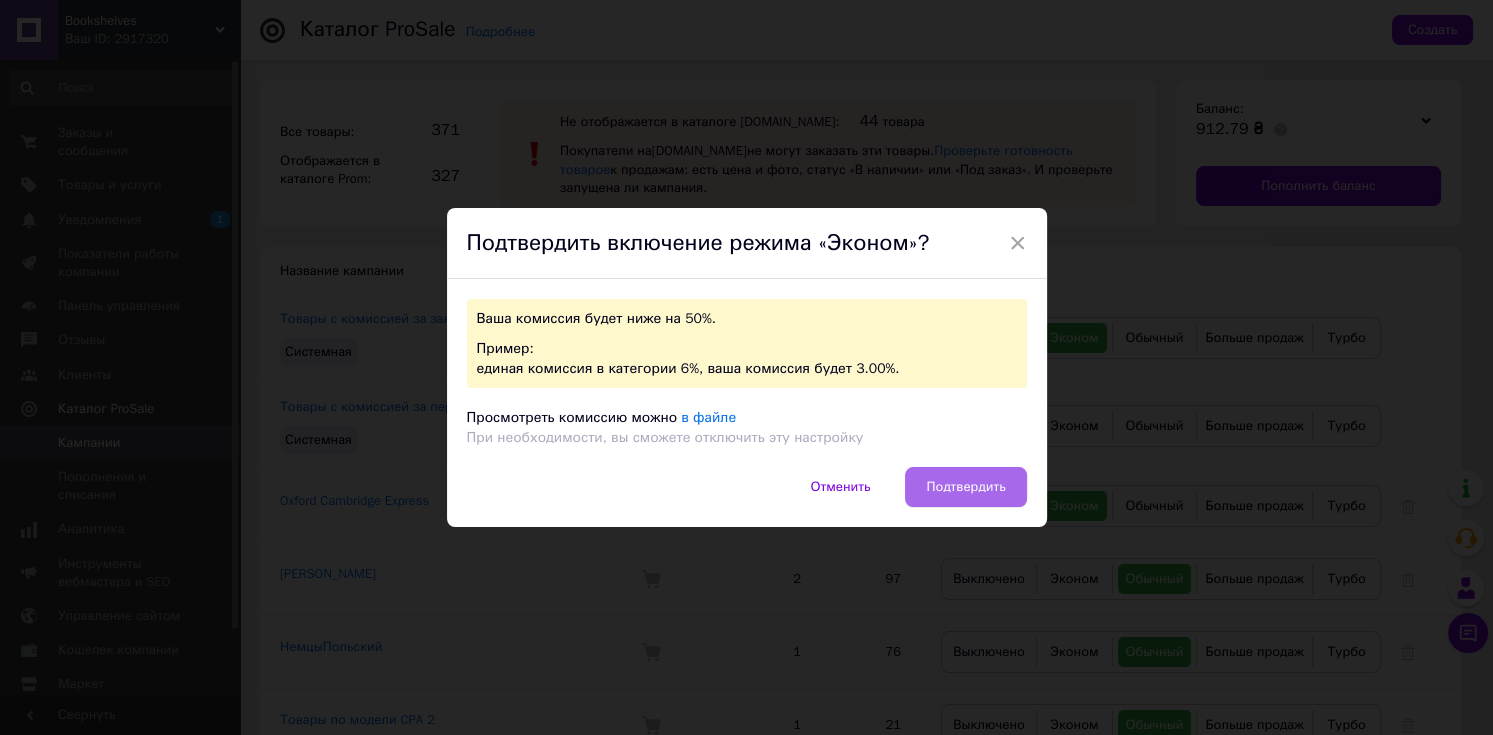 click on "Подтвердить" at bounding box center (965, 487) 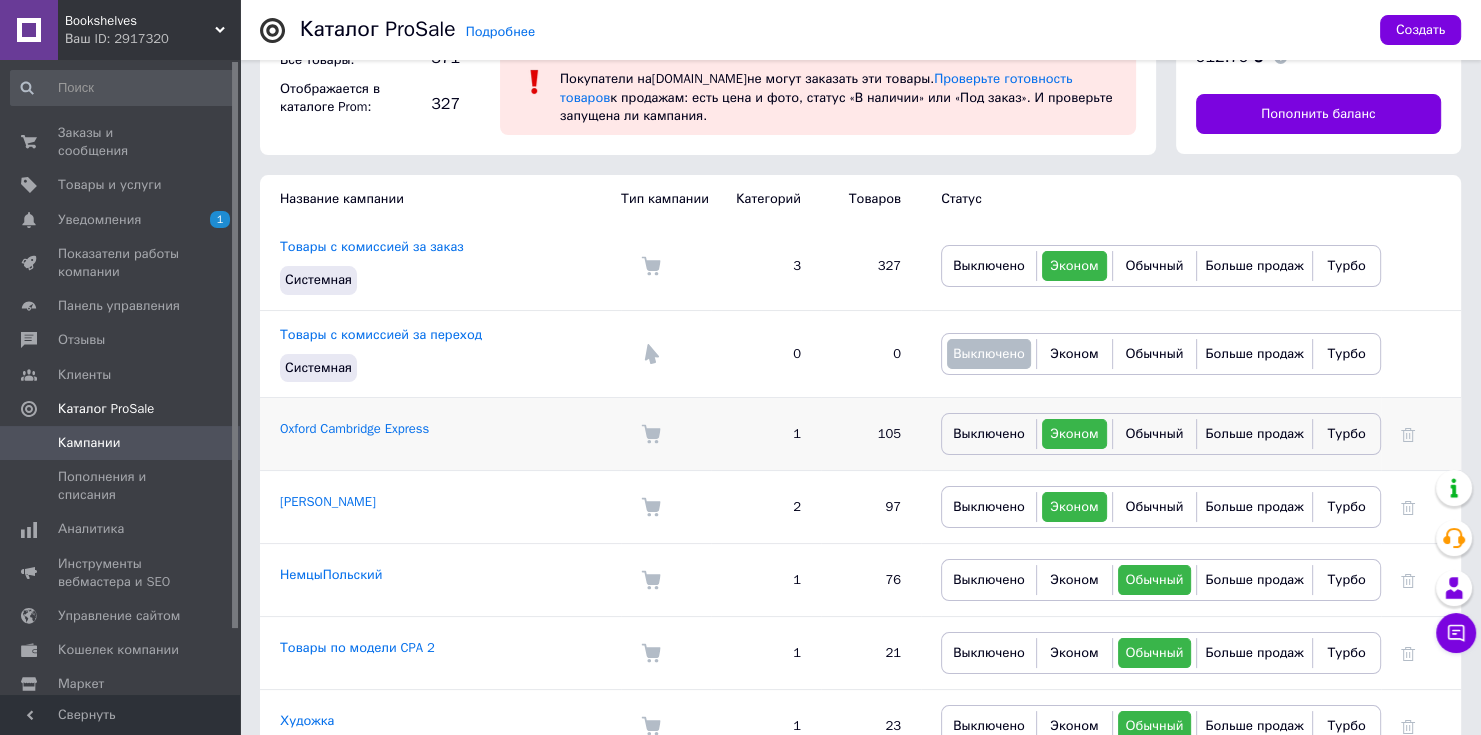 scroll, scrollTop: 320, scrollLeft: 0, axis: vertical 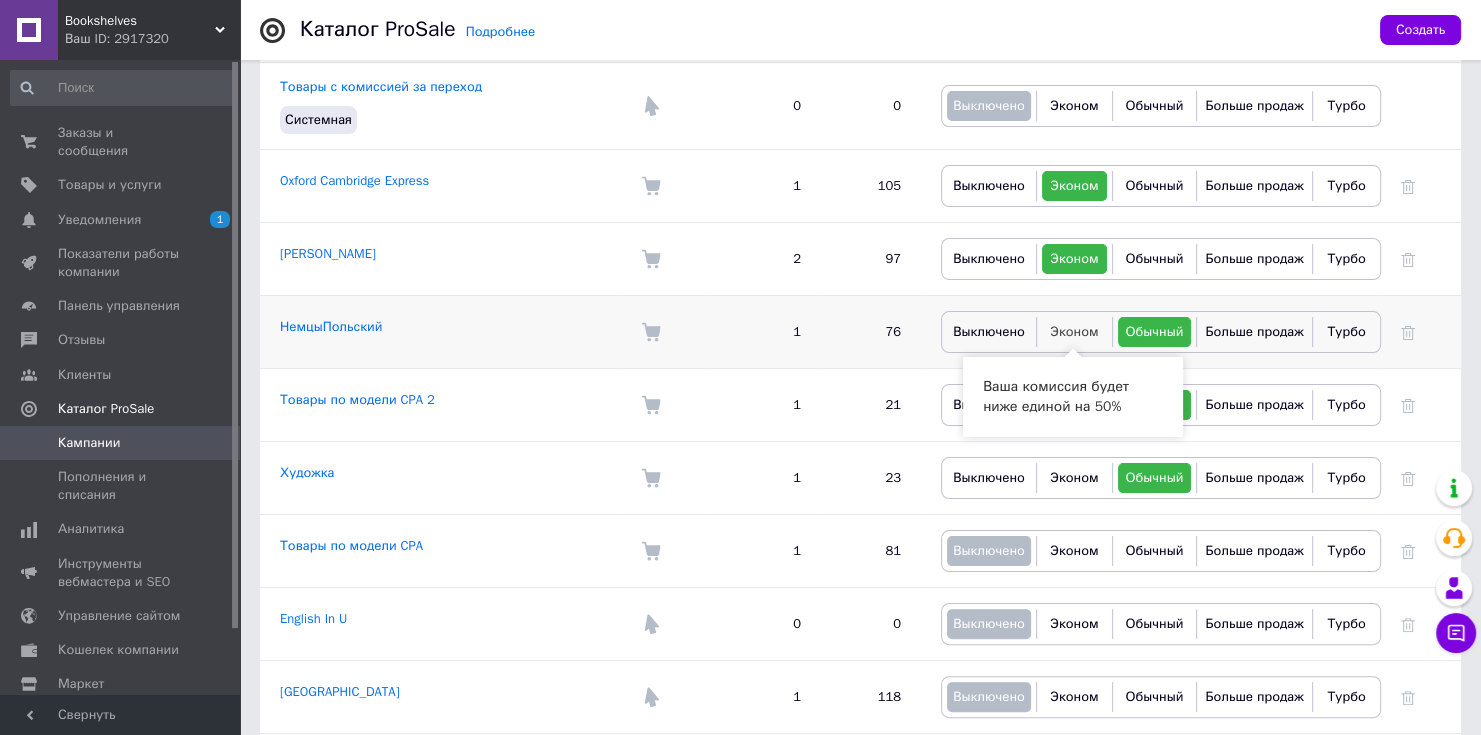 click on "Эконом" at bounding box center (1074, 331) 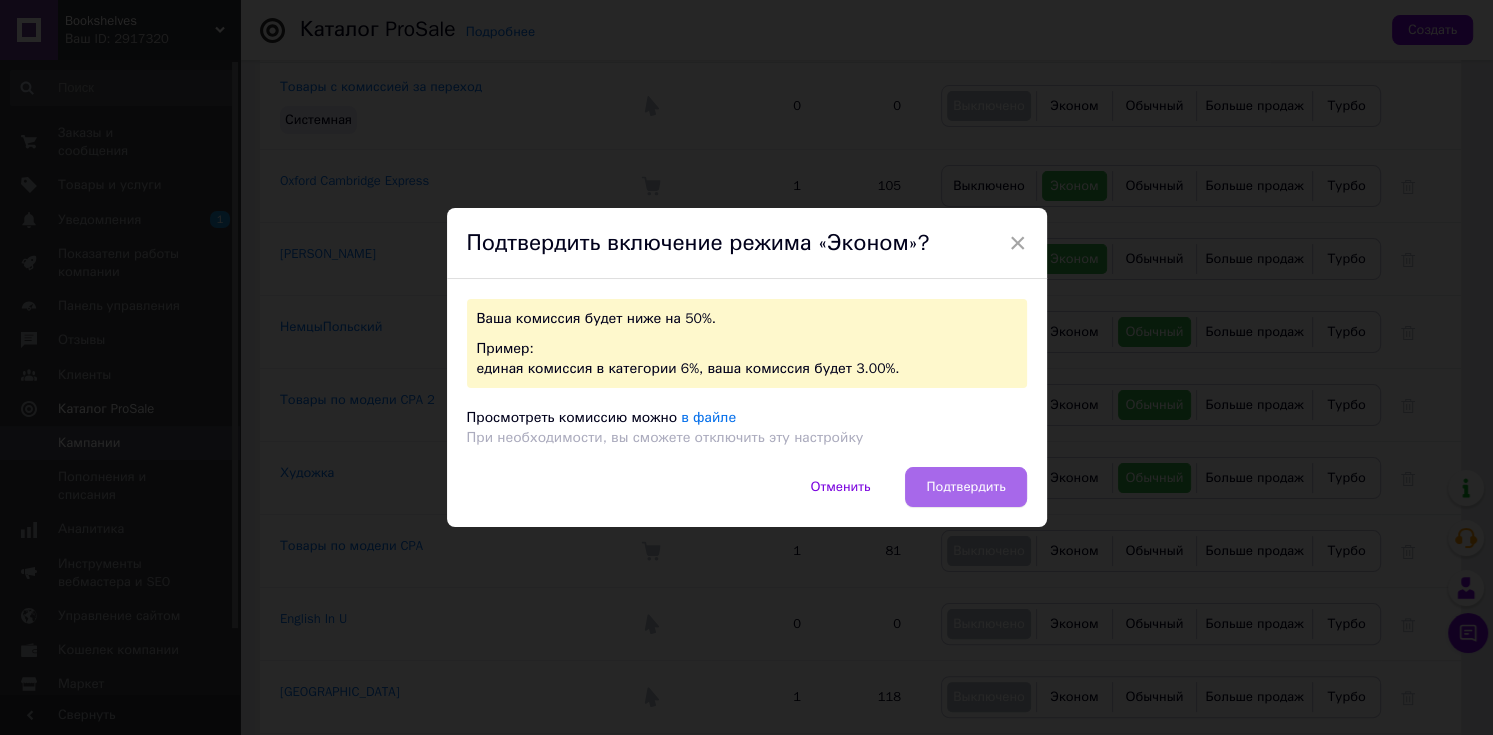 click on "Подтвердить" at bounding box center [965, 487] 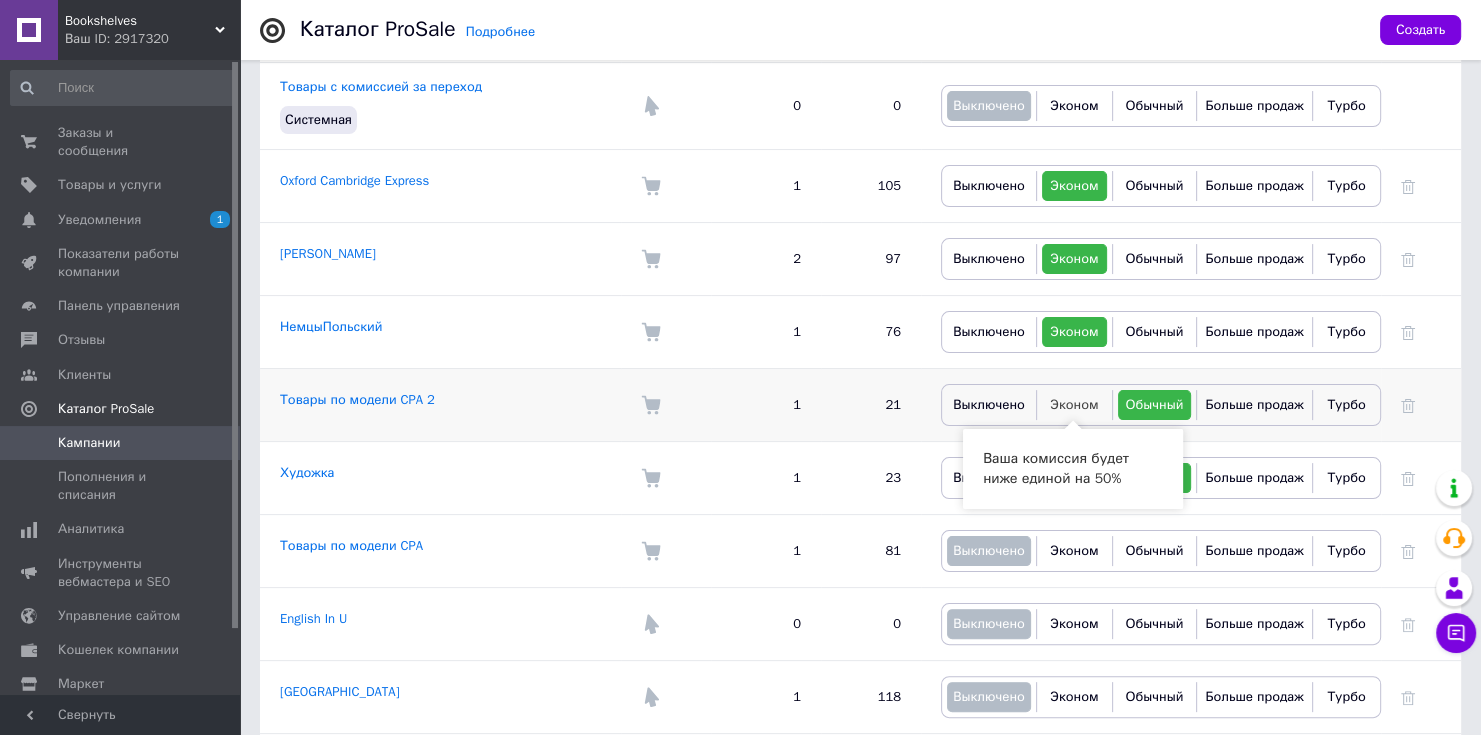 click on "Эконом" at bounding box center (1074, 404) 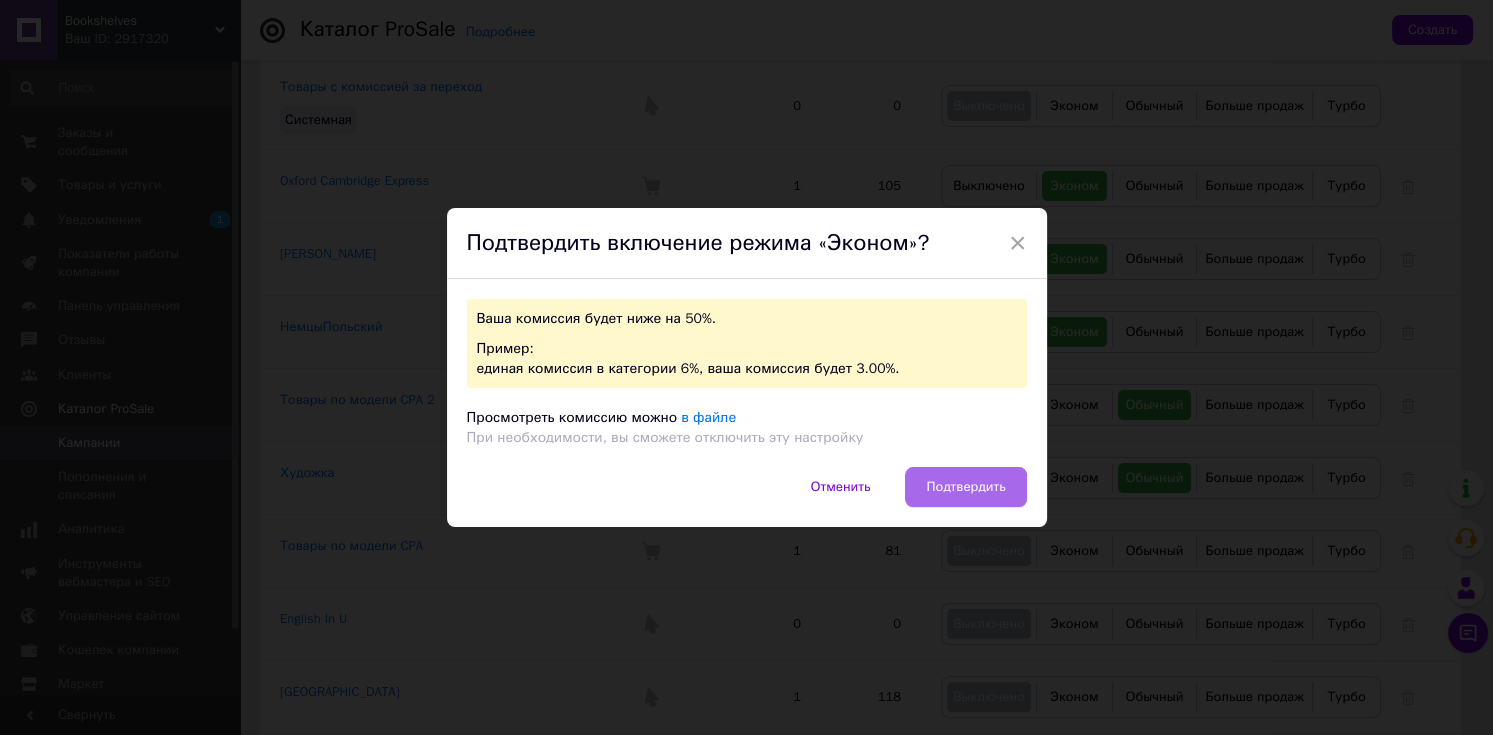click on "Подтвердить" at bounding box center [965, 487] 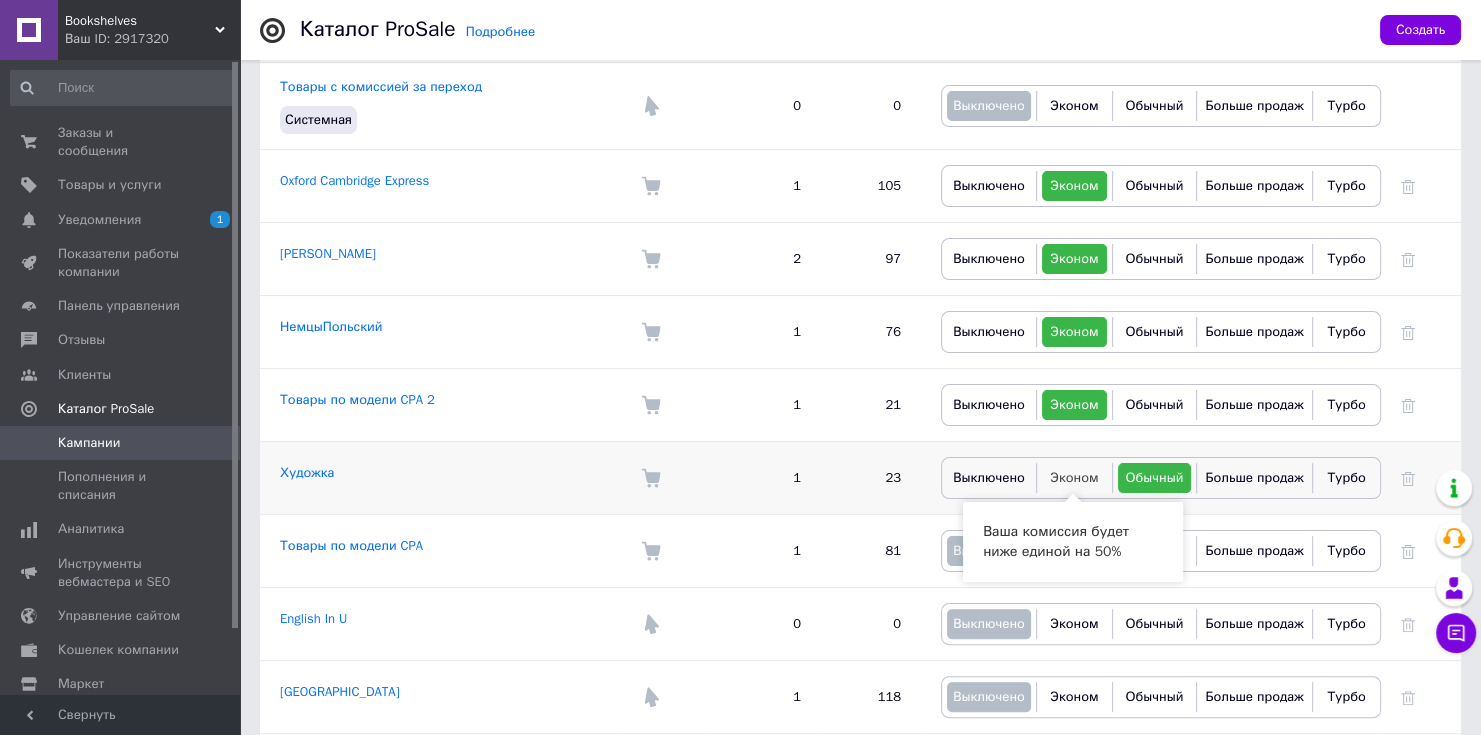 click on "Эконом" at bounding box center [1074, 477] 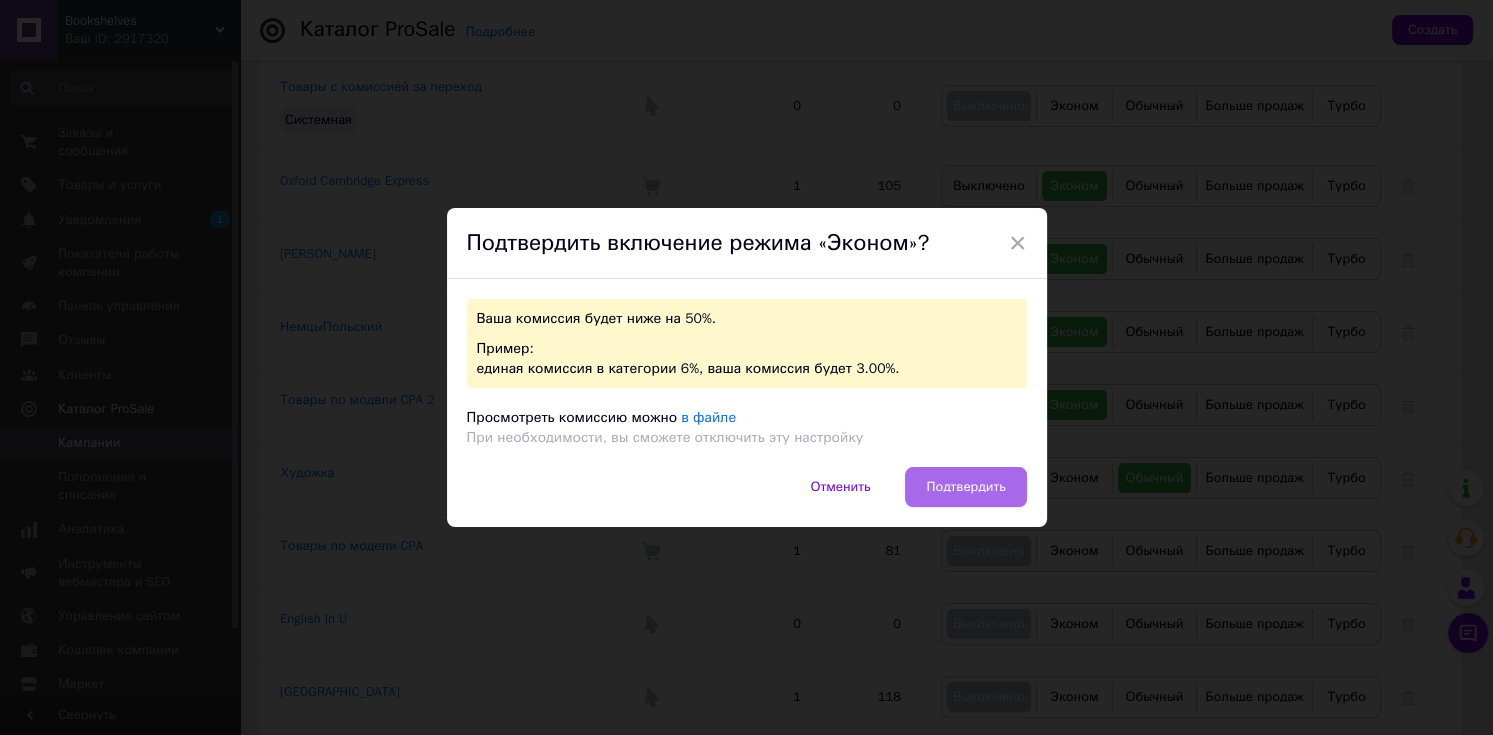 click on "Подтвердить" at bounding box center (965, 487) 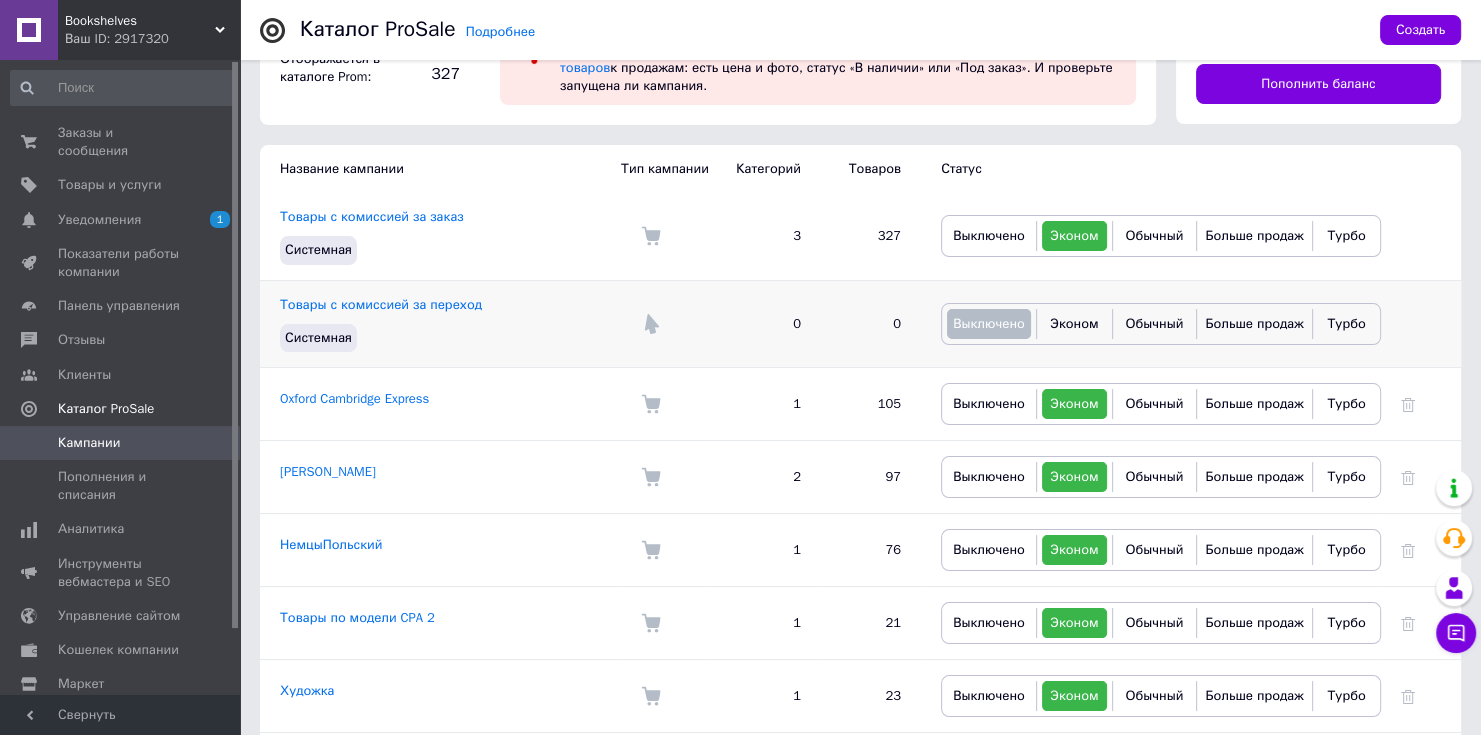scroll, scrollTop: 0, scrollLeft: 0, axis: both 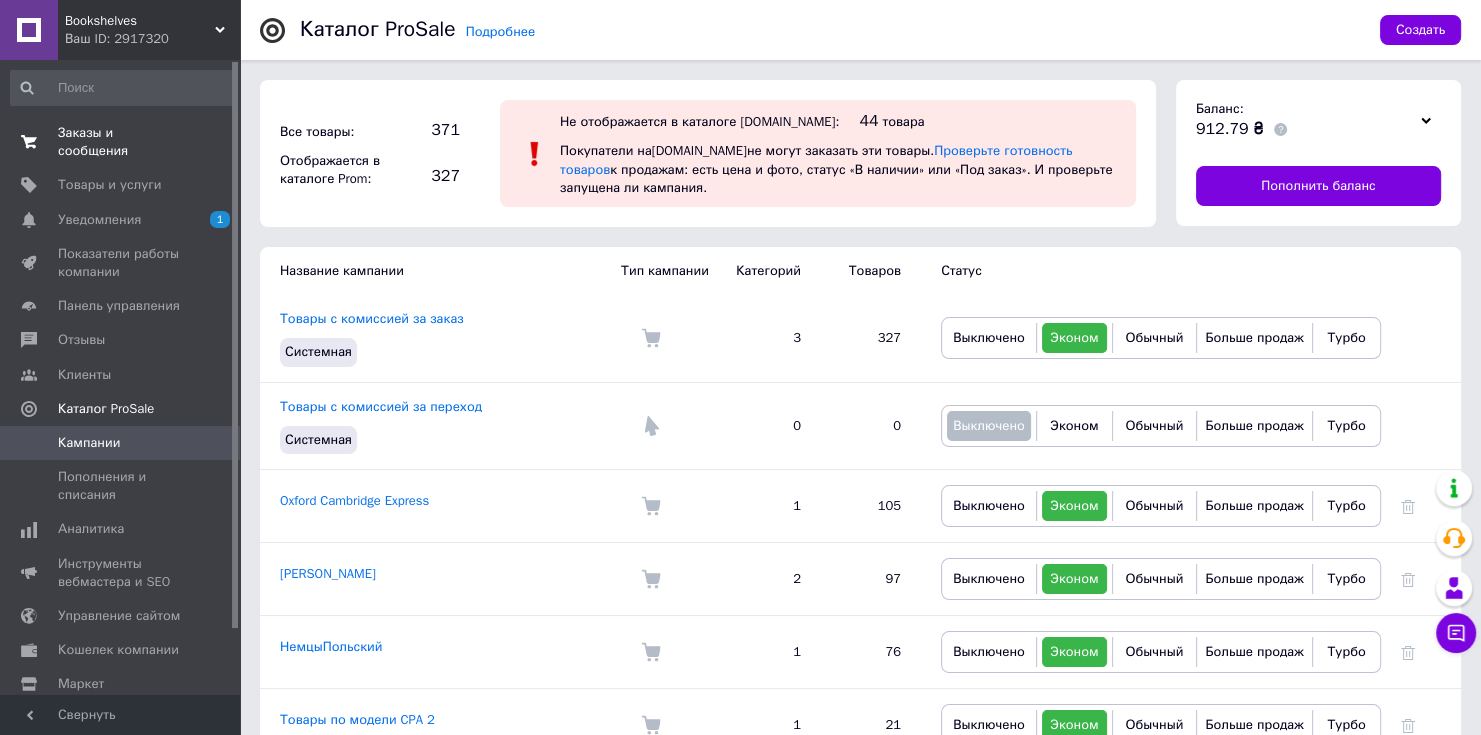 click on "Заказы и сообщения" at bounding box center (121, 142) 